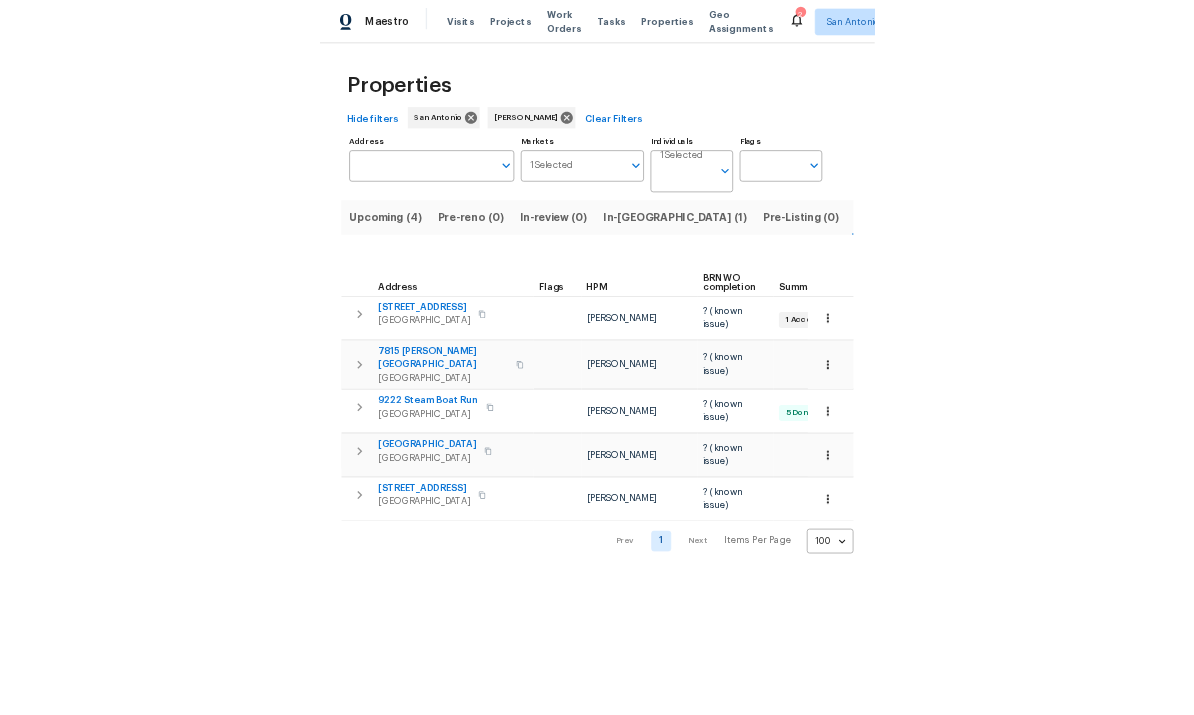 scroll, scrollTop: 0, scrollLeft: 0, axis: both 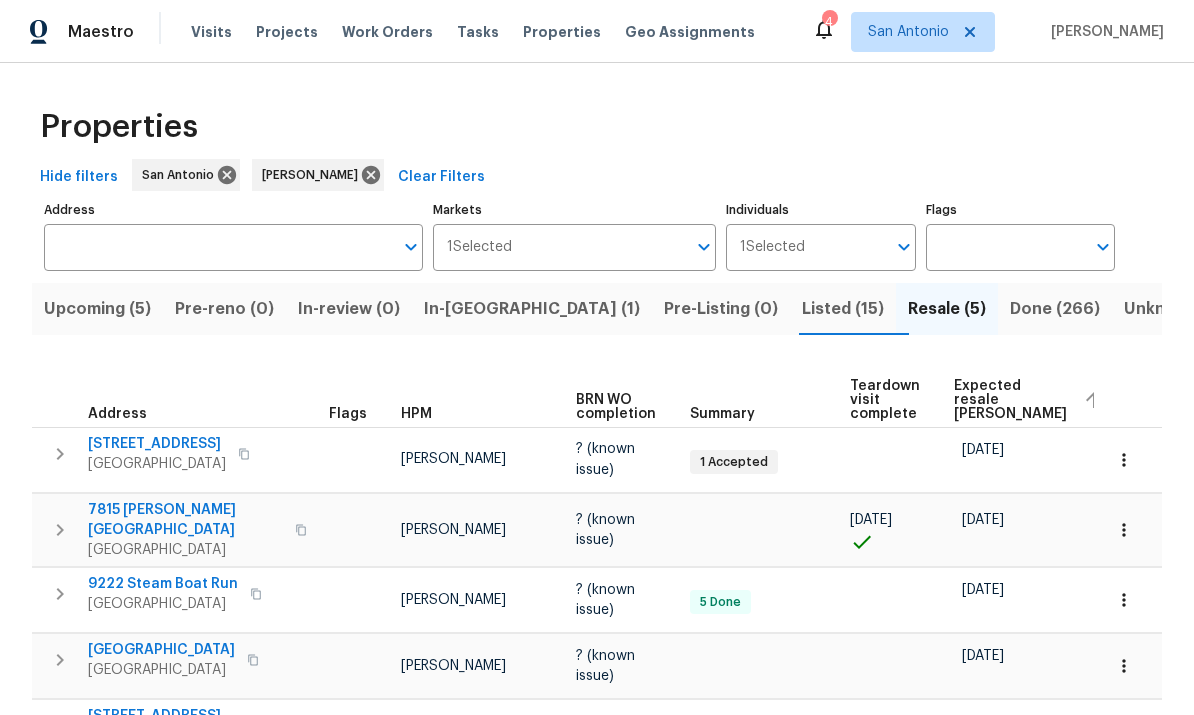 click on "Upcoming (5)" at bounding box center [97, 309] 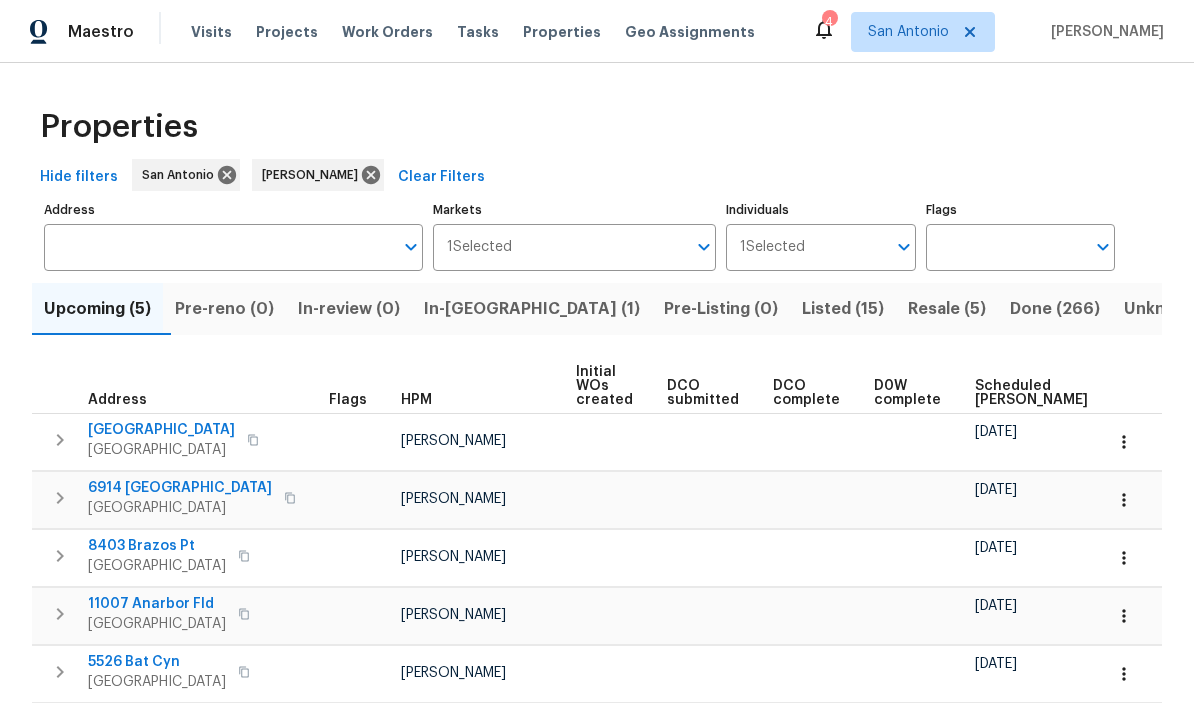click on "Scheduled COE" at bounding box center (1031, 393) 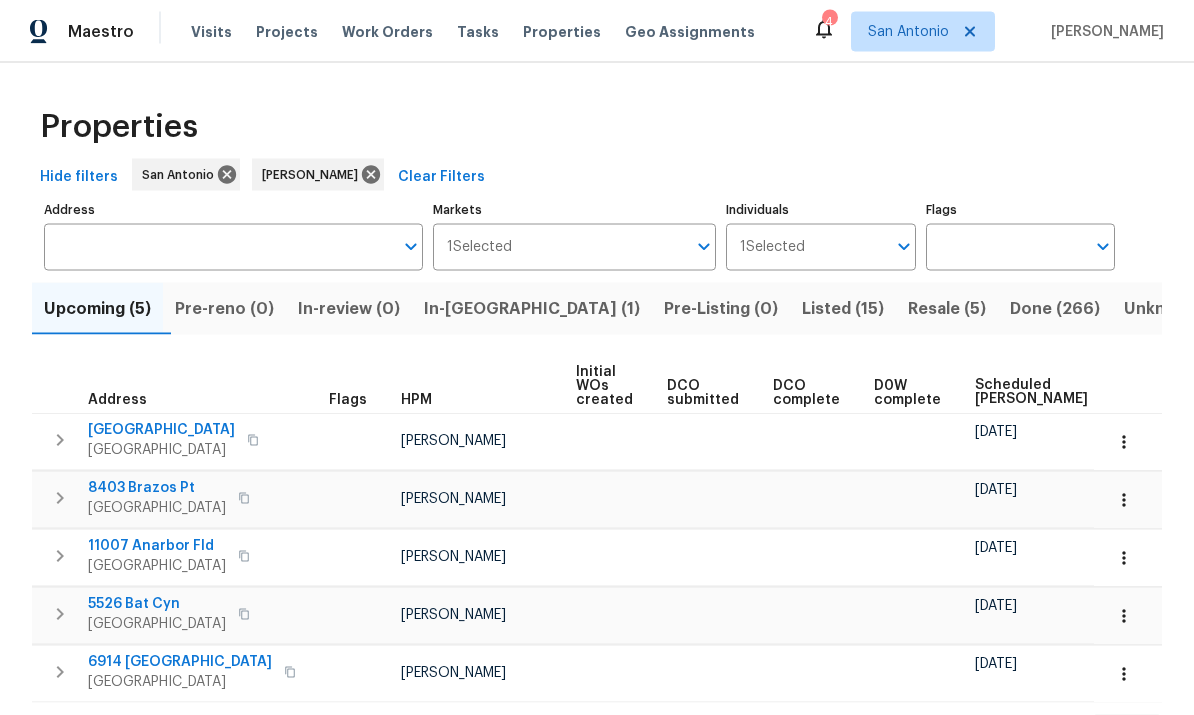 scroll, scrollTop: 70, scrollLeft: 0, axis: vertical 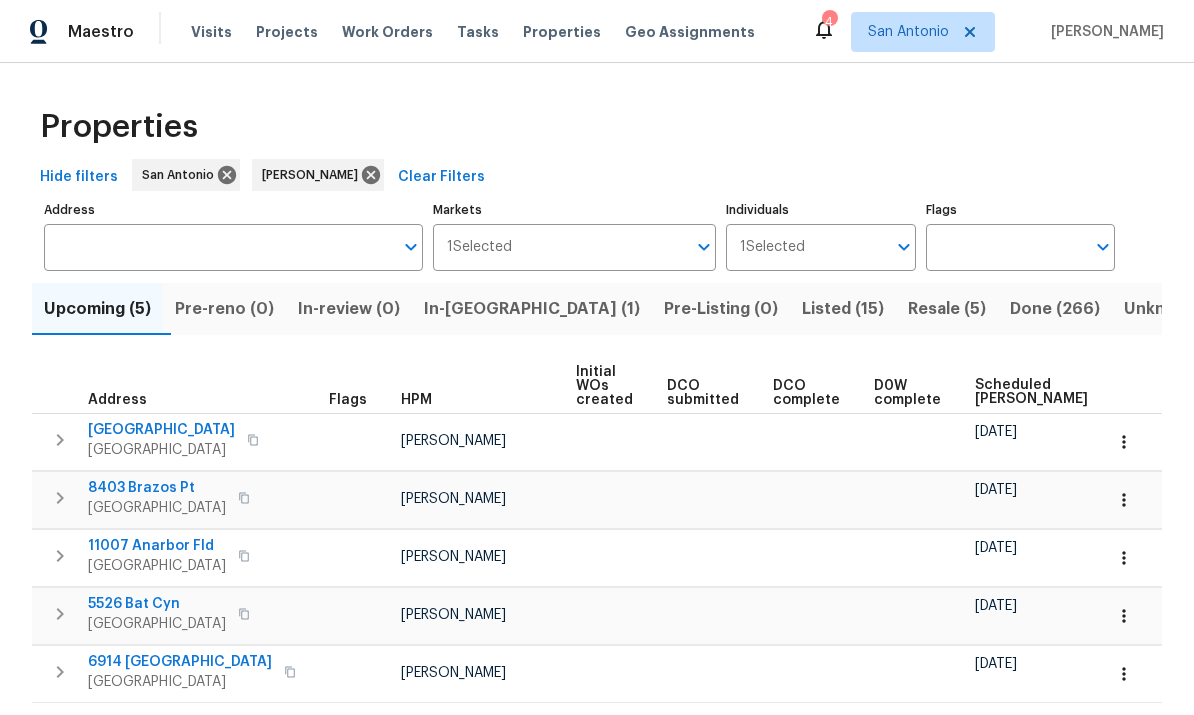 click on "8403 Brazos Pt" at bounding box center (157, 488) 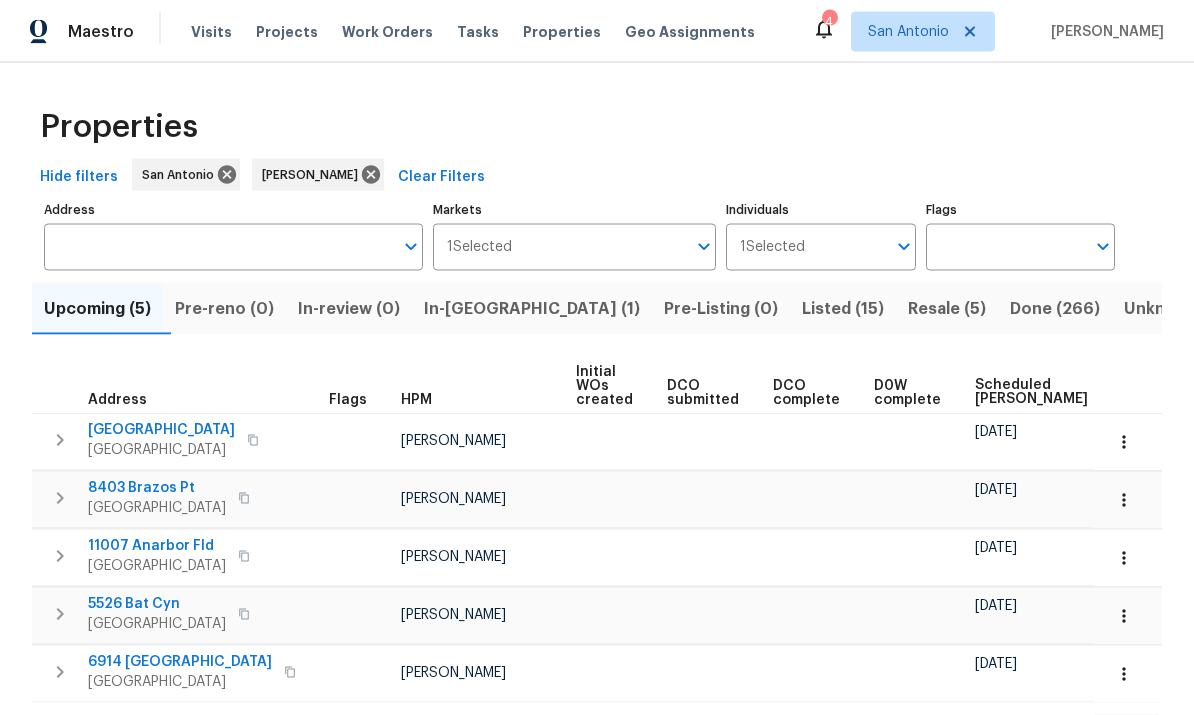 scroll, scrollTop: 34, scrollLeft: 0, axis: vertical 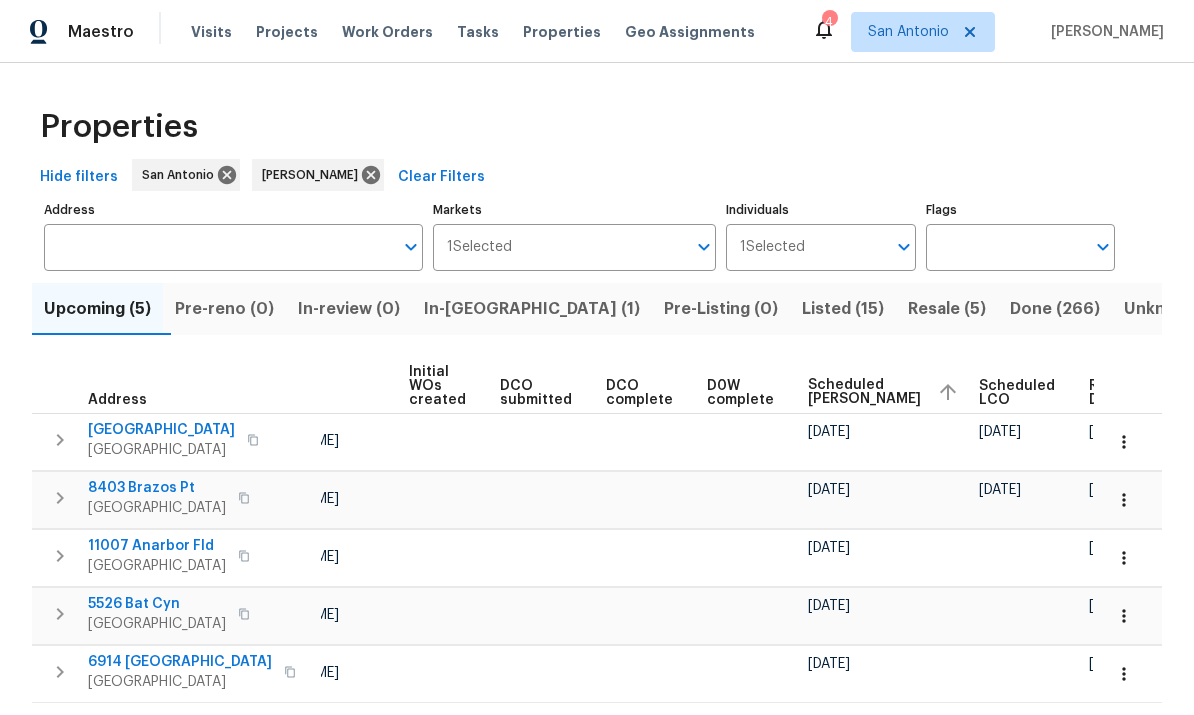 click 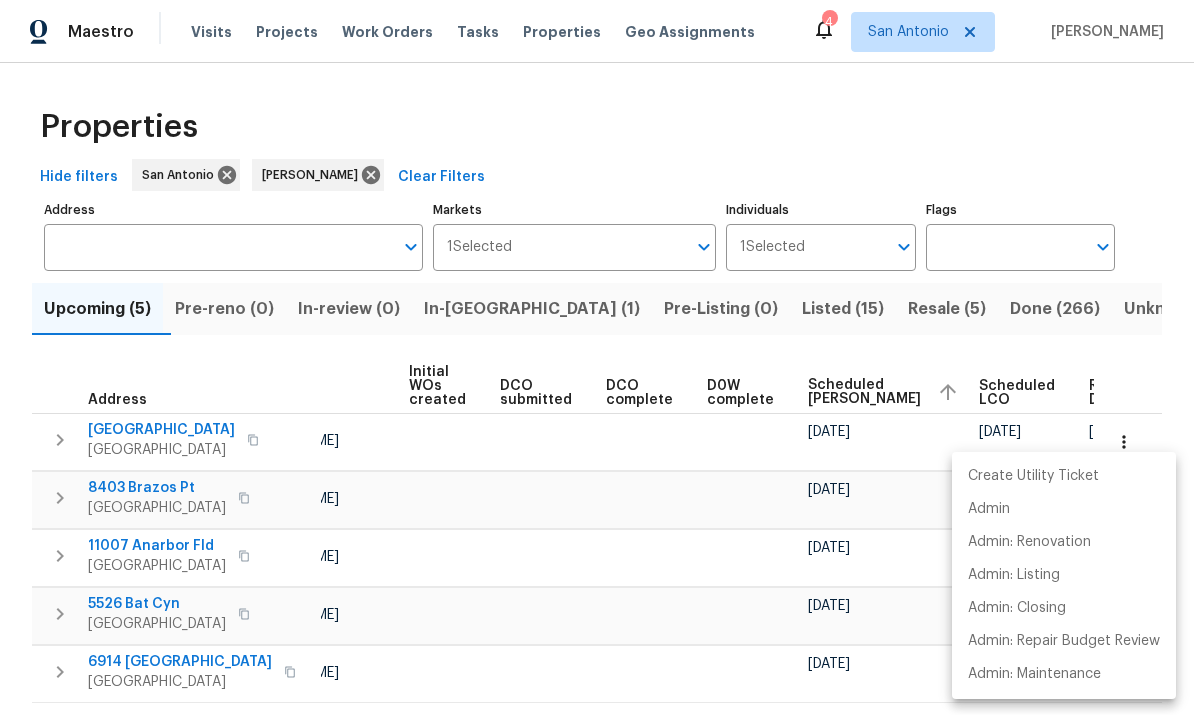 click at bounding box center [597, 357] 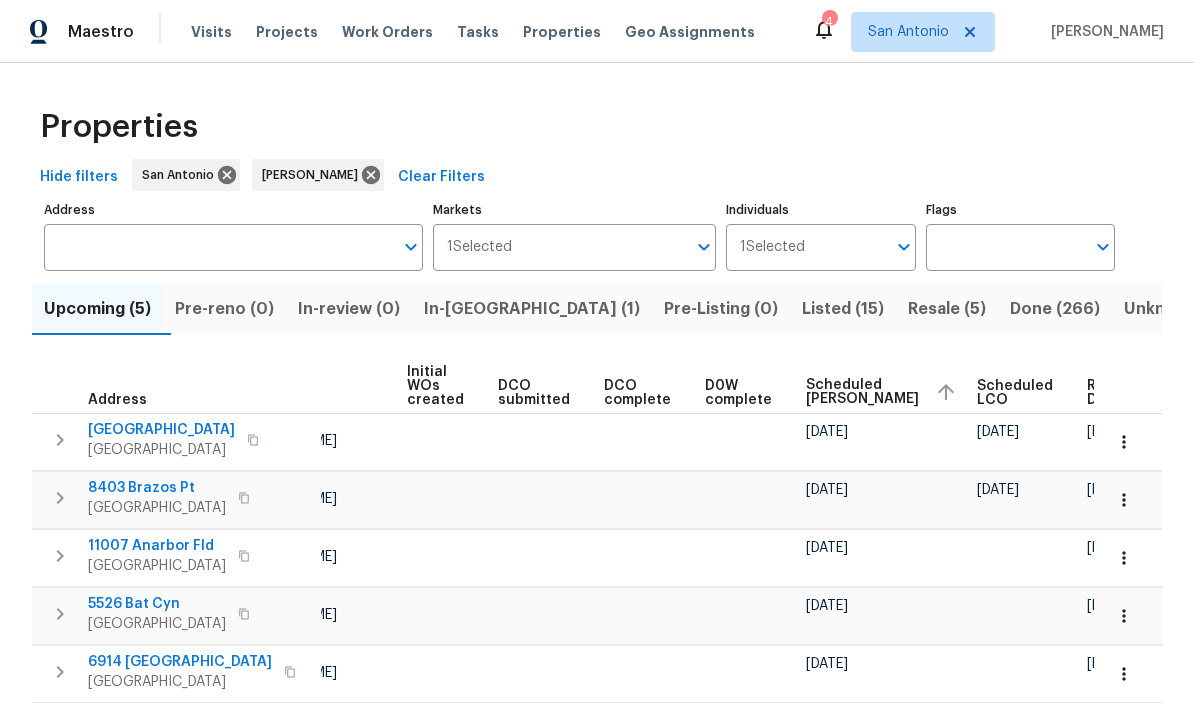 scroll, scrollTop: 0, scrollLeft: 167, axis: horizontal 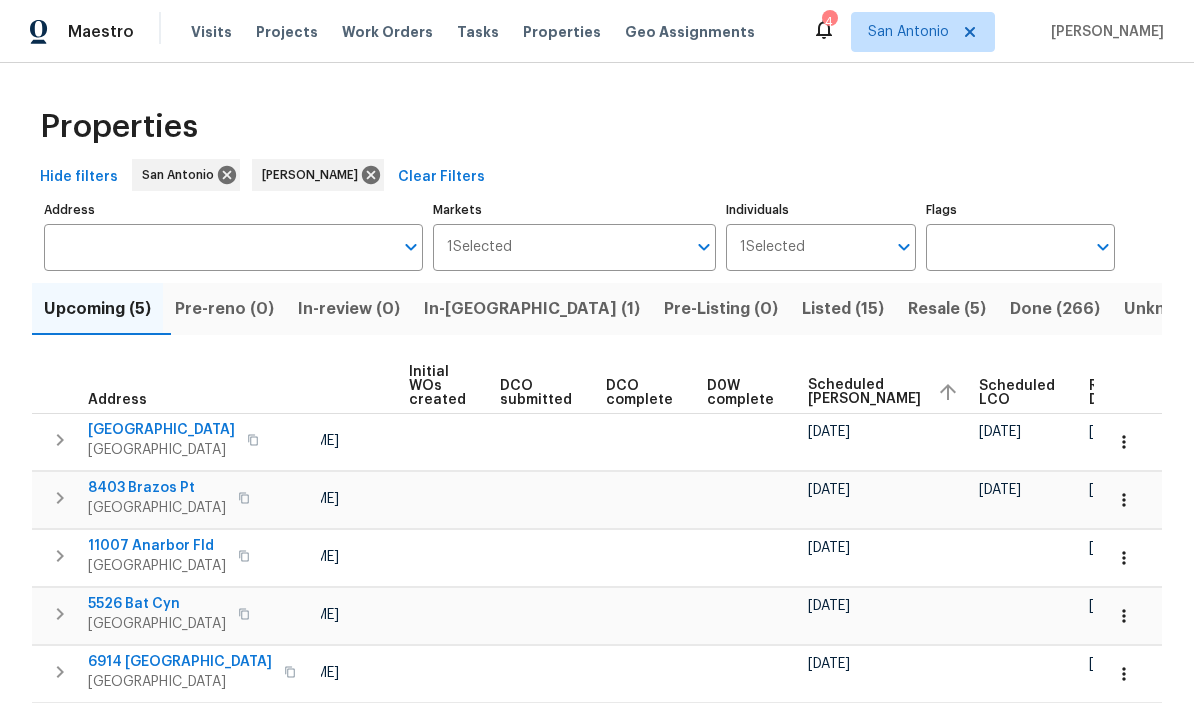 click 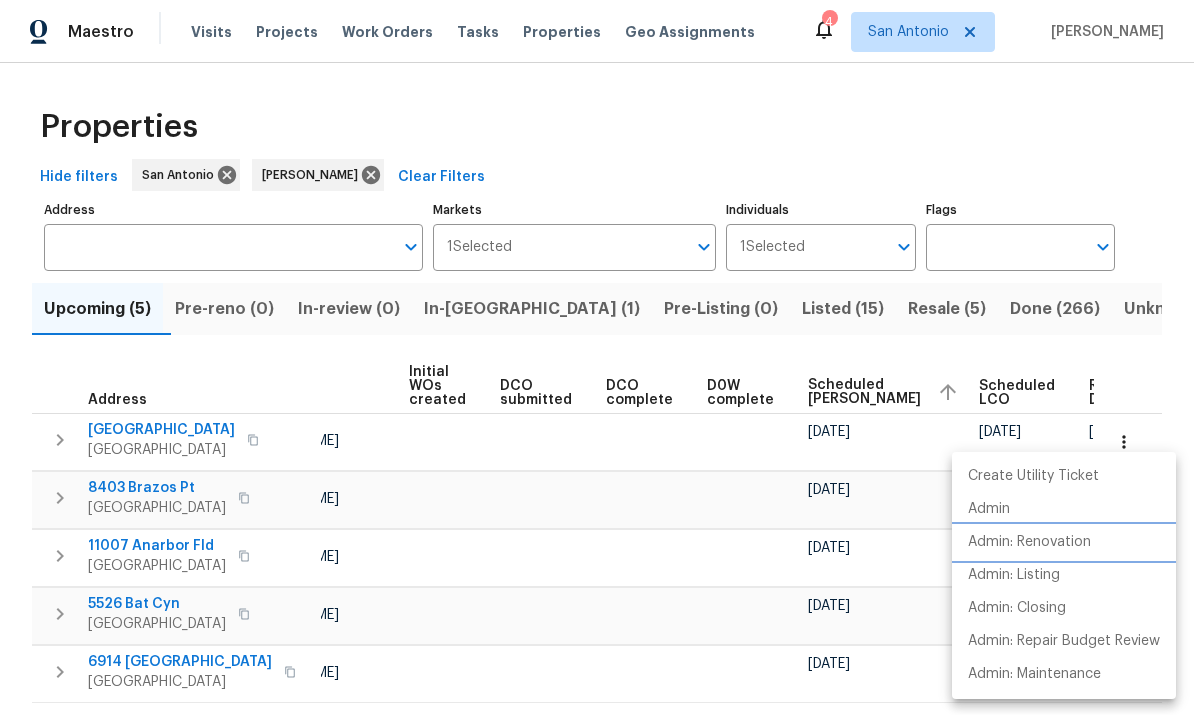 click on "Admin: Renovation" at bounding box center (1029, 542) 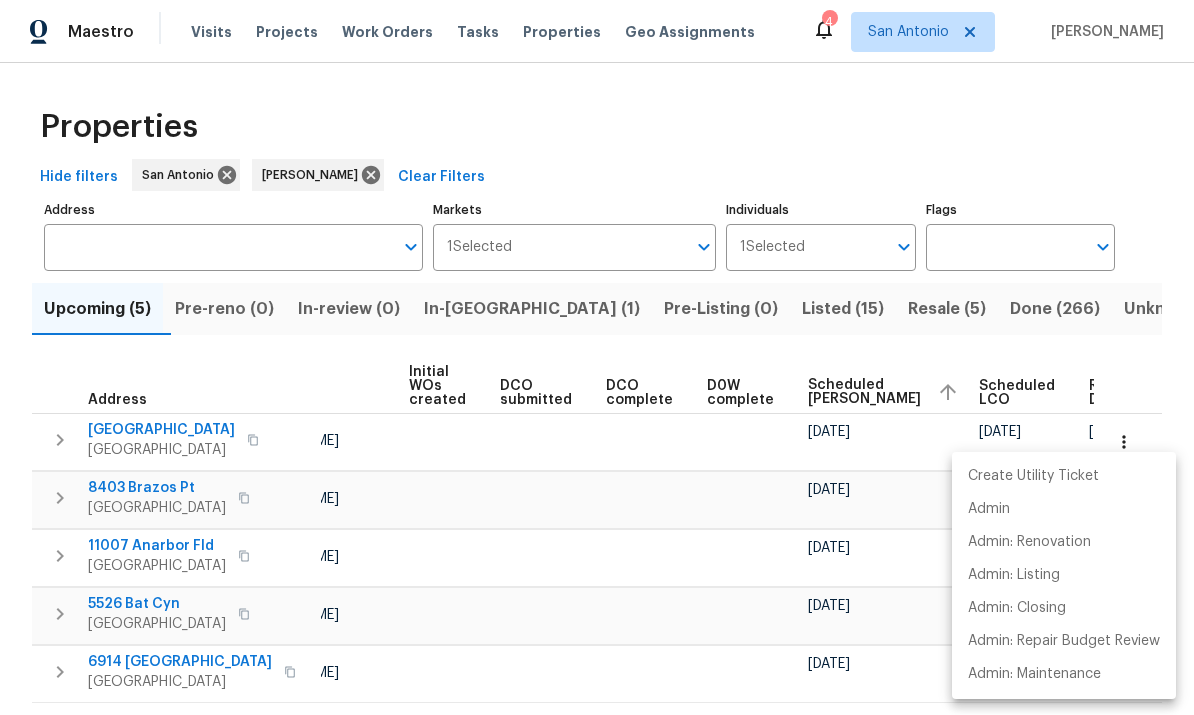 click at bounding box center (597, 357) 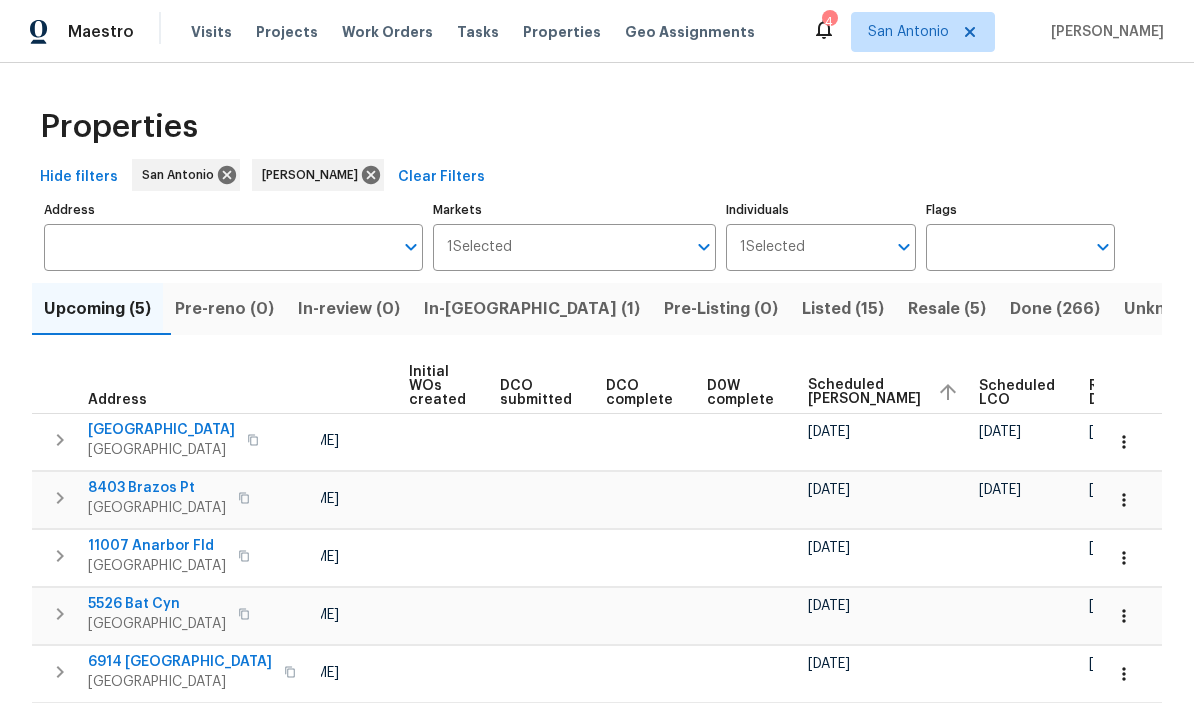 click on "In-reno (1)" at bounding box center [532, 309] 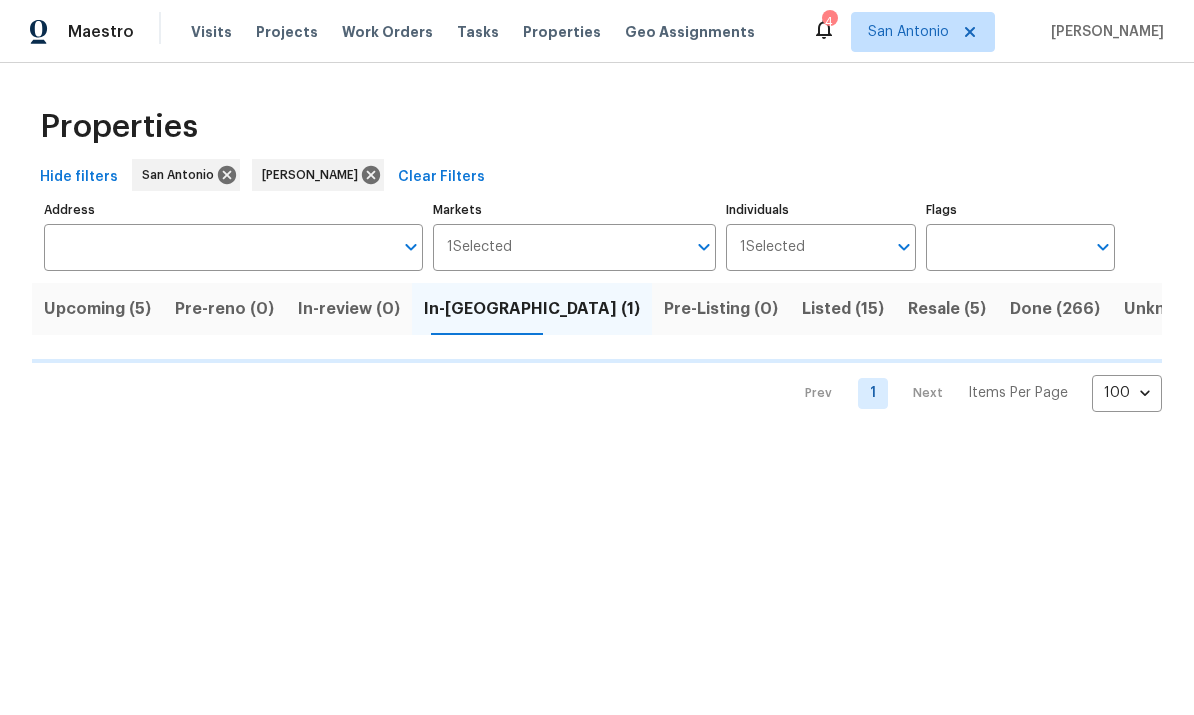 scroll, scrollTop: 0, scrollLeft: 0, axis: both 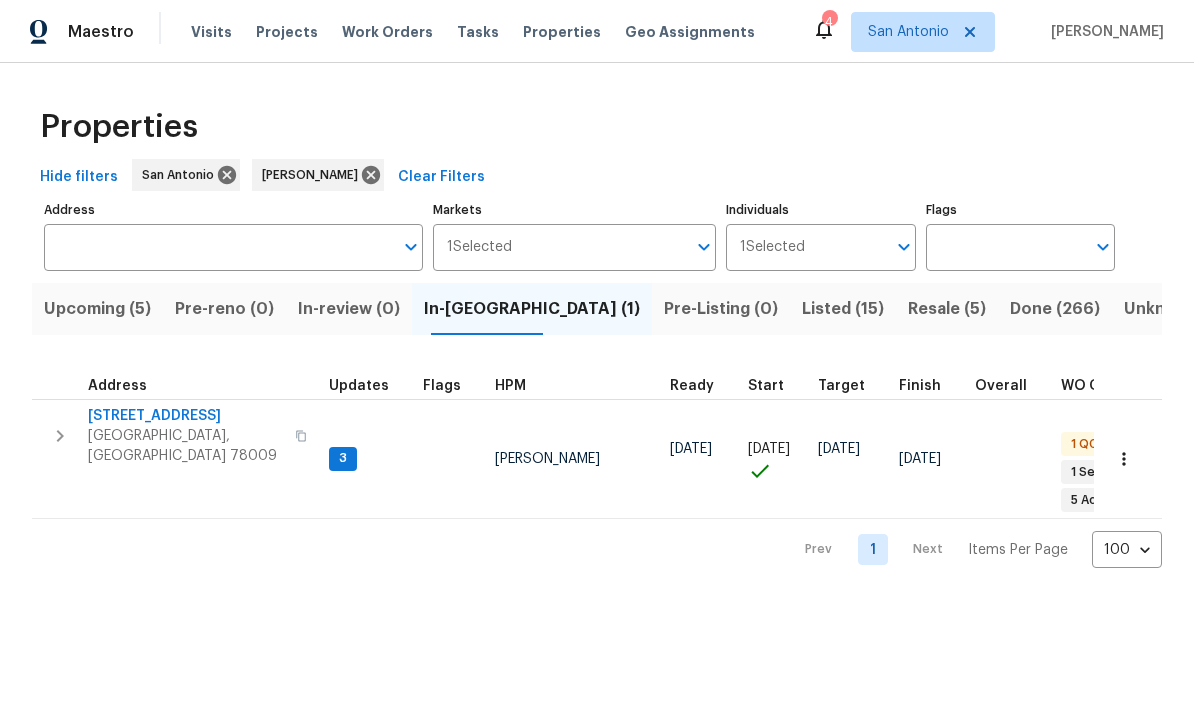click on "Castroville, TX 78009" at bounding box center (185, 446) 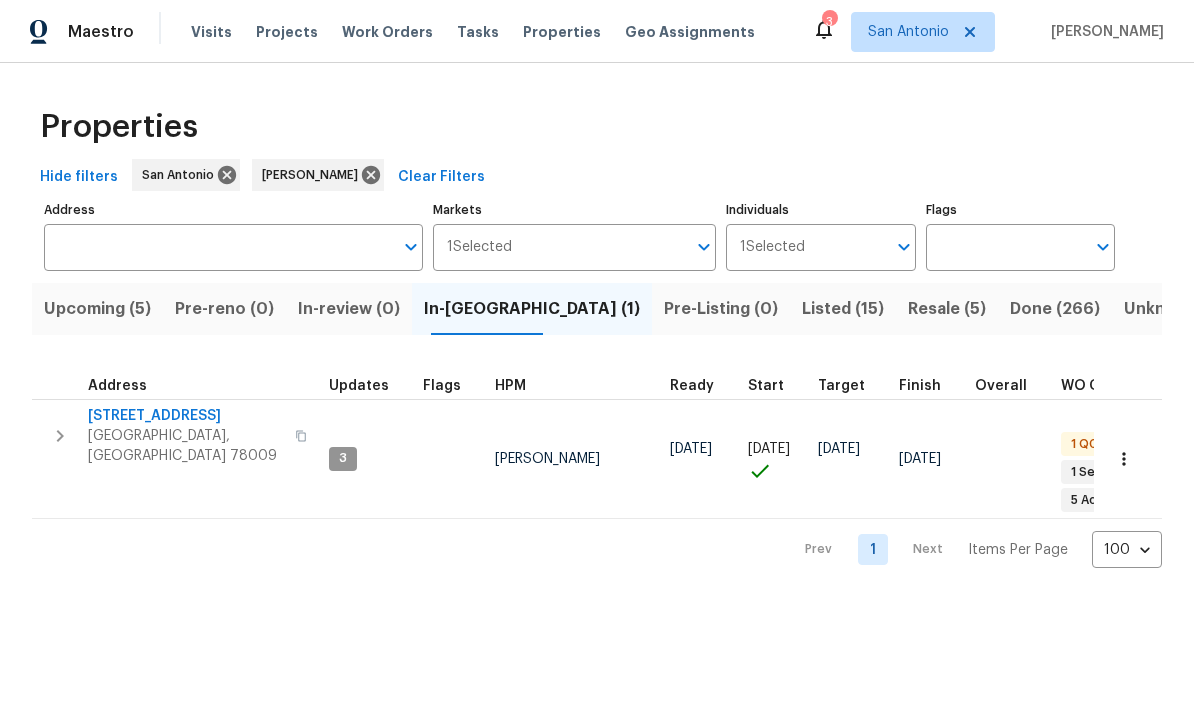 click on "Listed (15)" at bounding box center (843, 309) 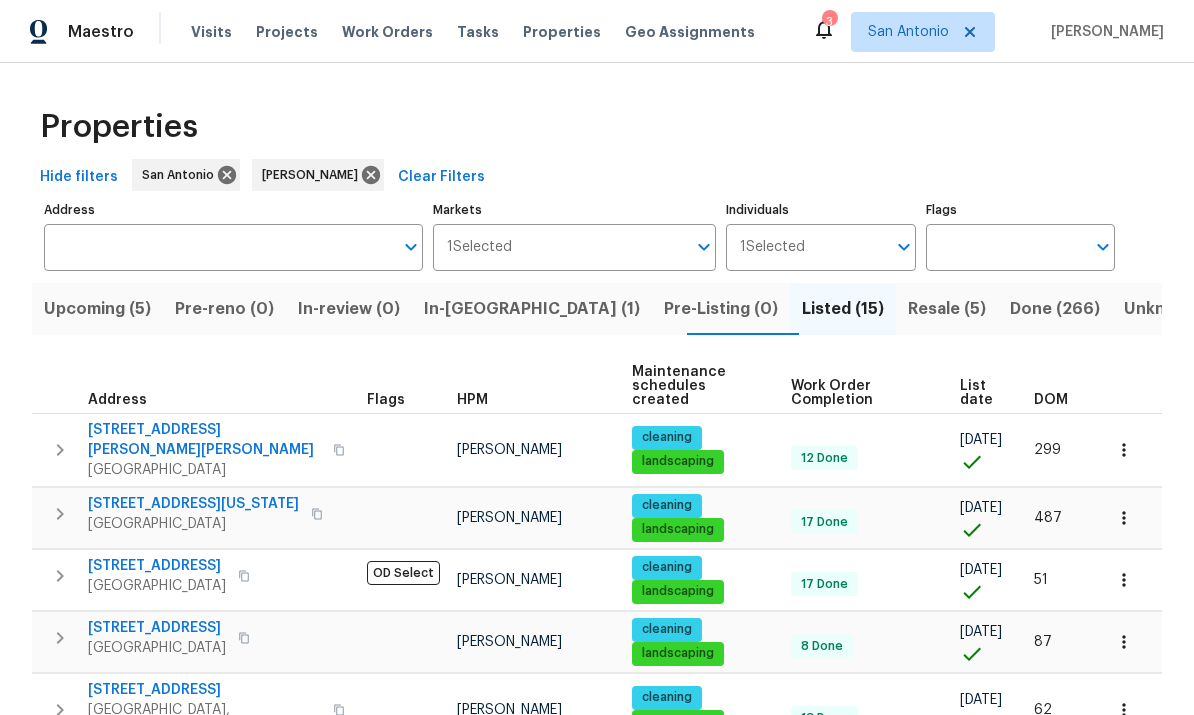 click on "List date" at bounding box center [980, 393] 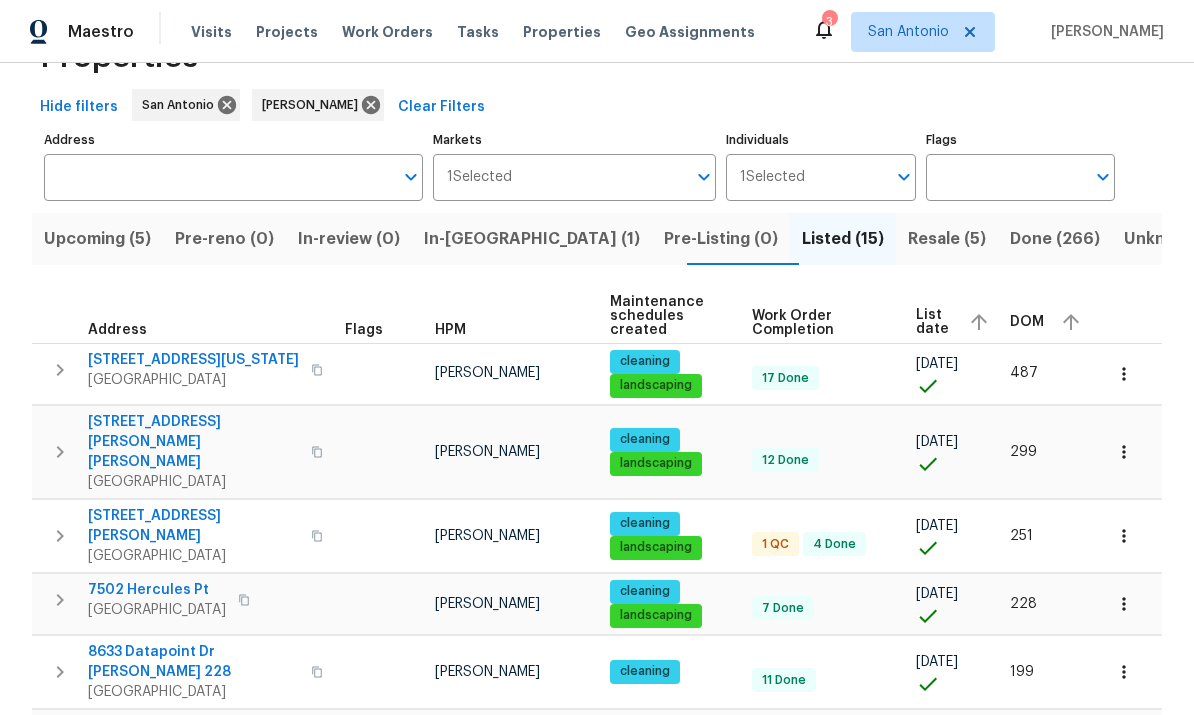 scroll, scrollTop: 71, scrollLeft: 0, axis: vertical 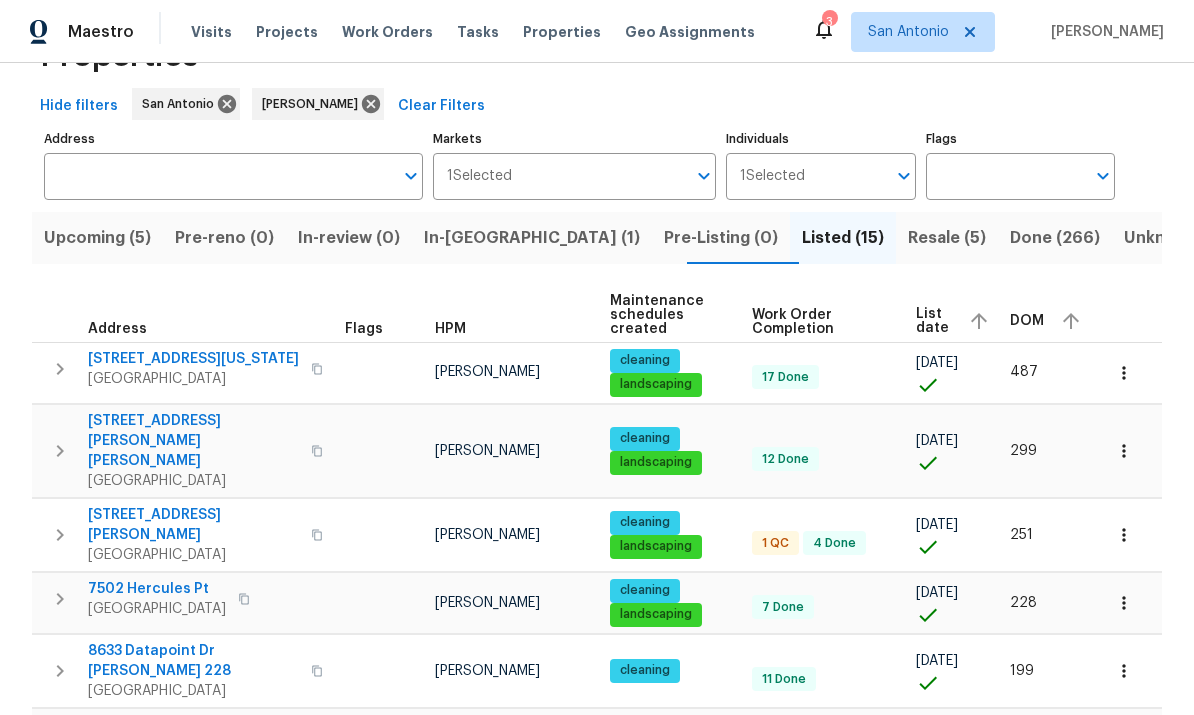 click on "3831 Harry Wurzbach Rd Bldg 16" at bounding box center [193, 525] 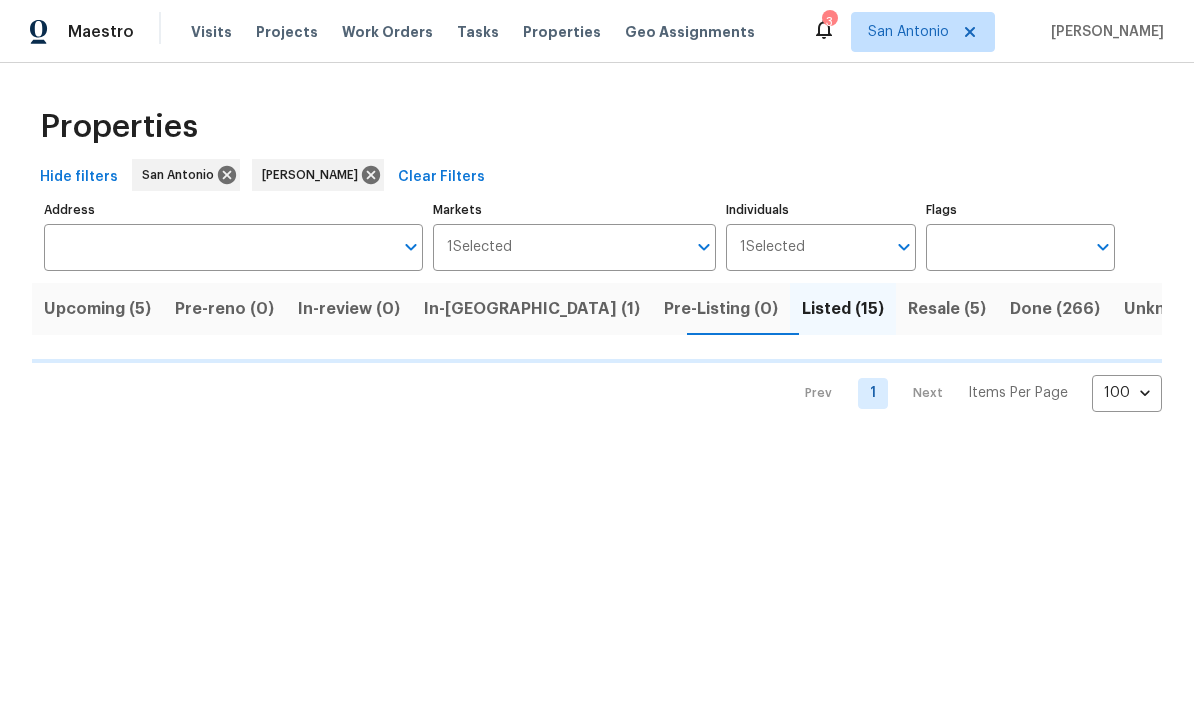 scroll, scrollTop: 0, scrollLeft: 0, axis: both 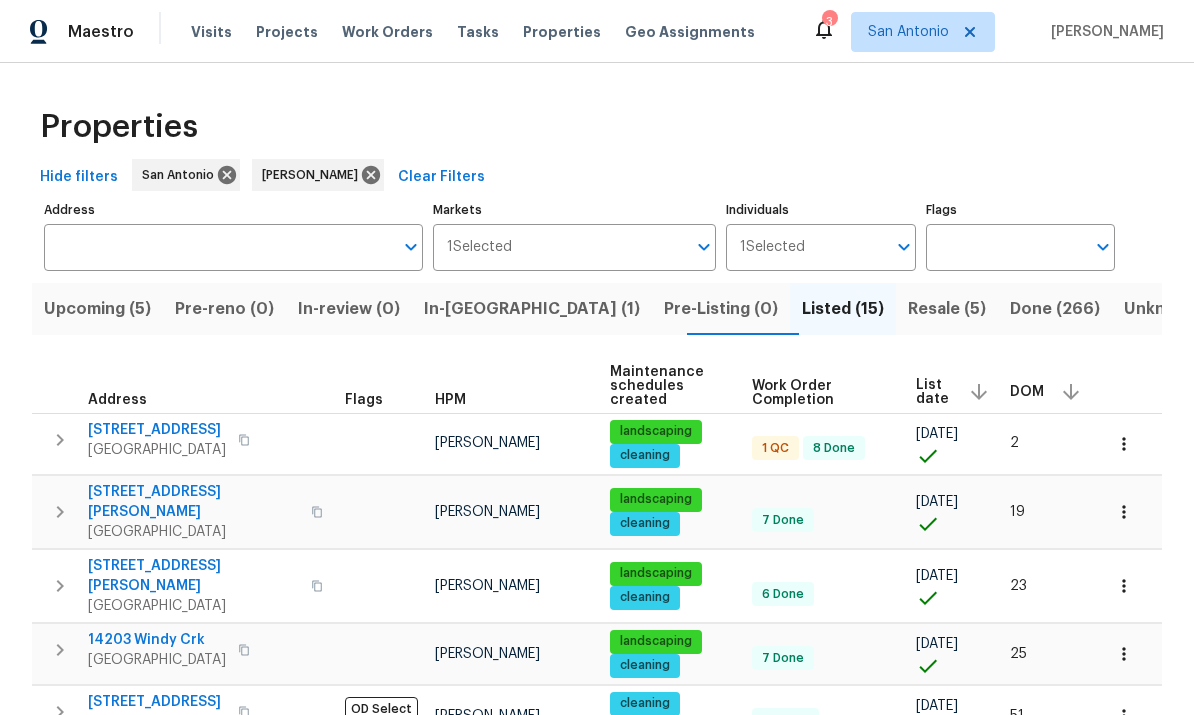 click on "List date" at bounding box center (934, 392) 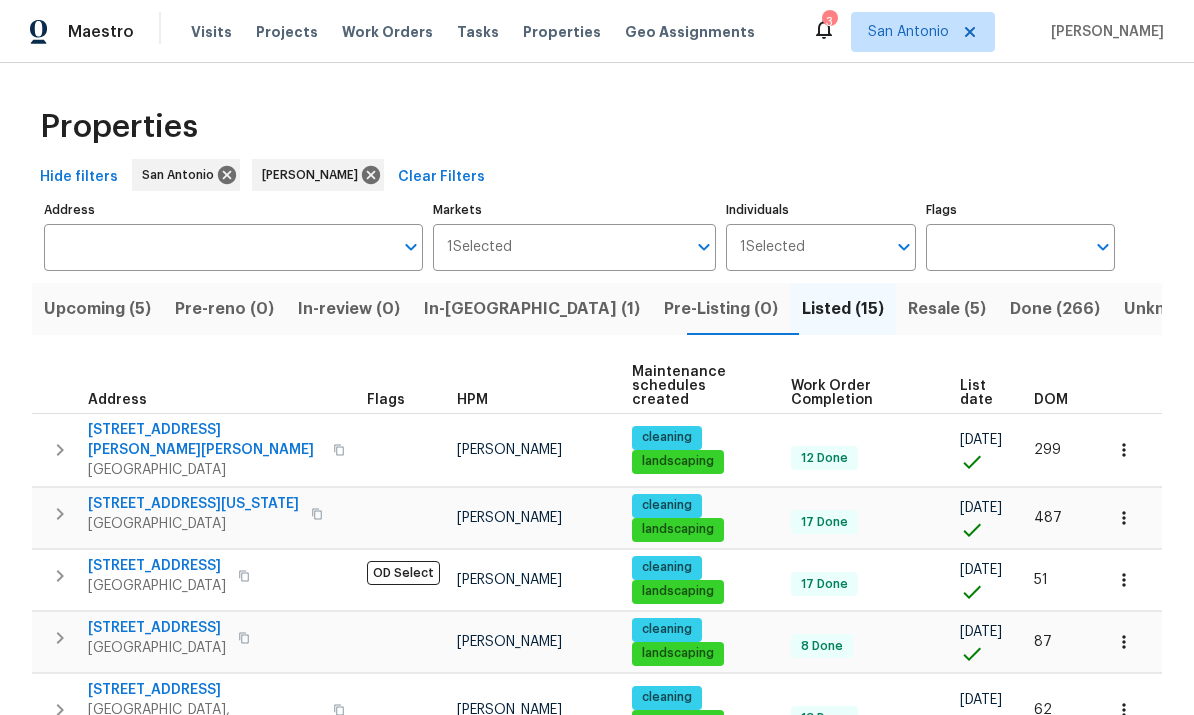 click on "List date" at bounding box center [980, 393] 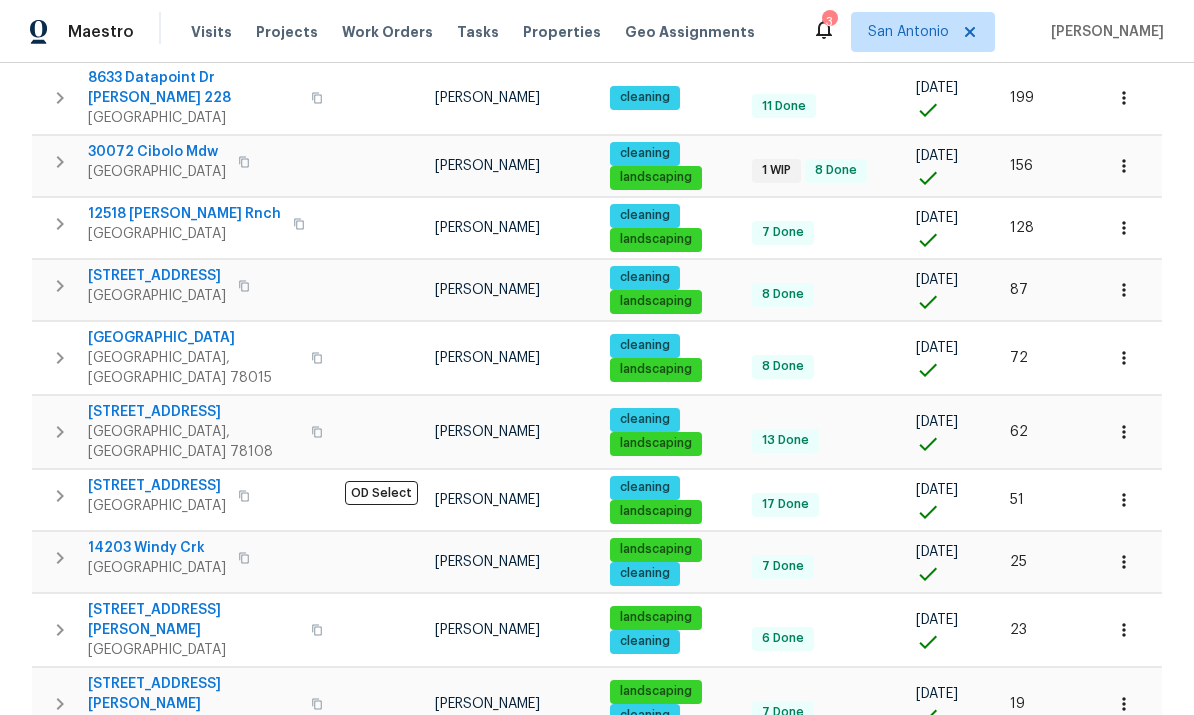 scroll, scrollTop: 643, scrollLeft: 0, axis: vertical 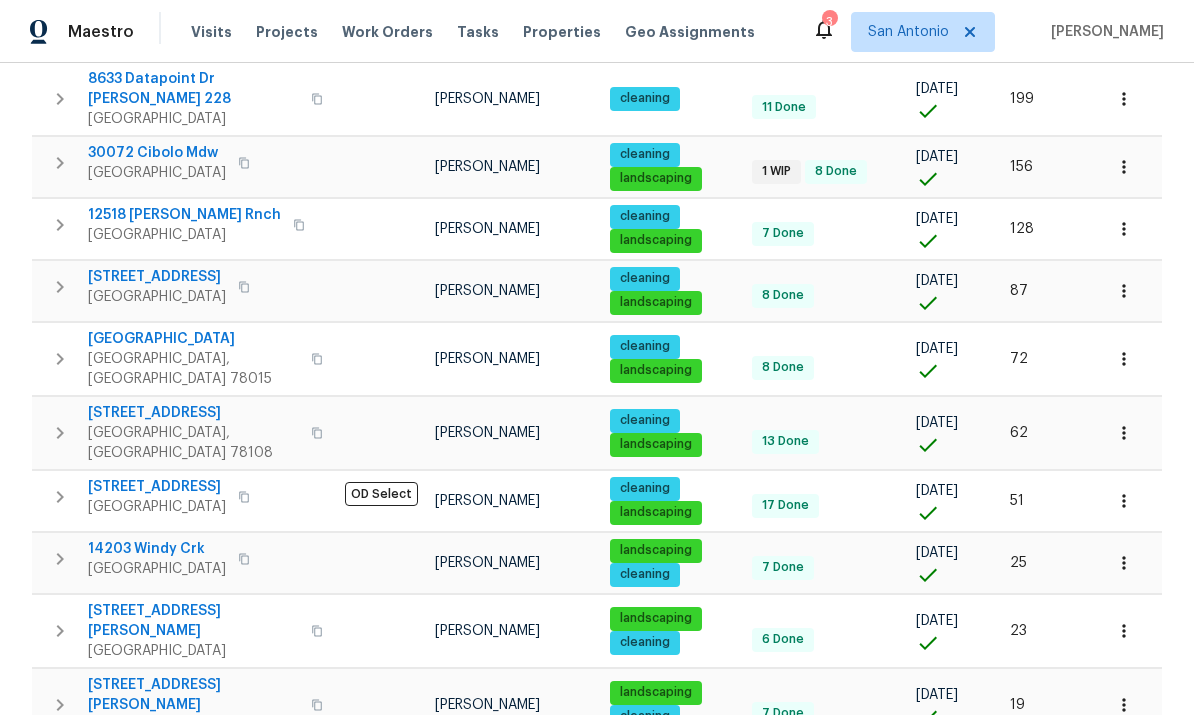click on "8102 Grissom Cir" at bounding box center (157, 759) 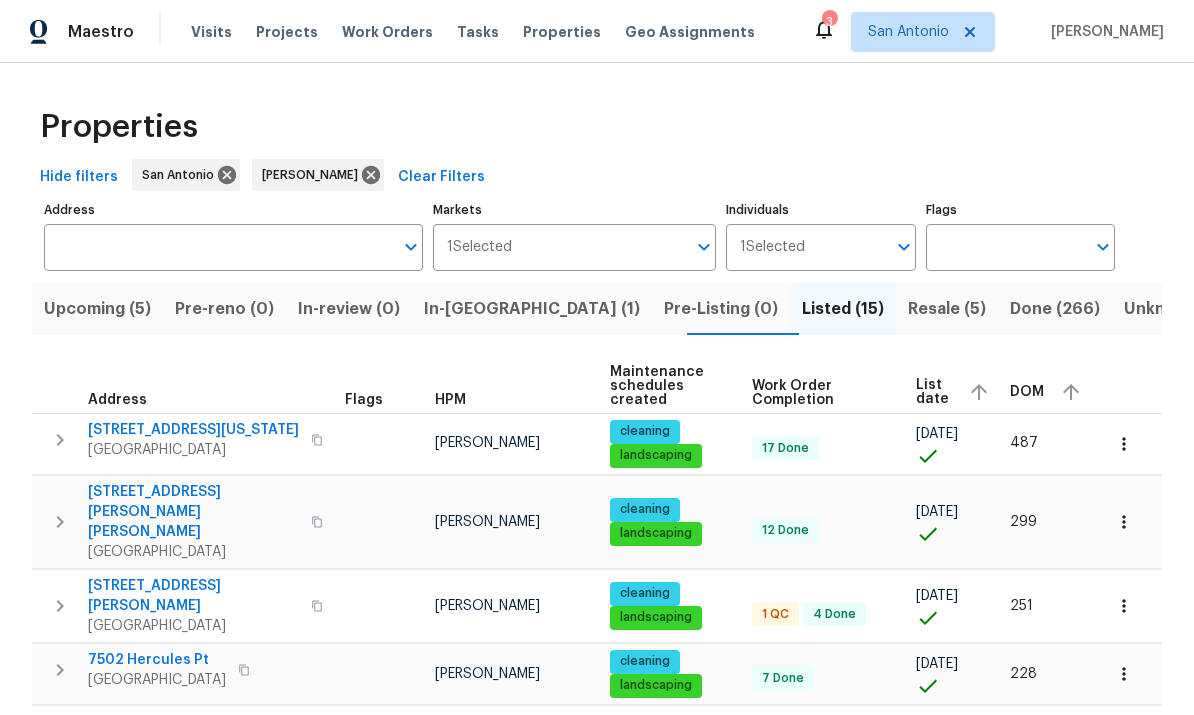 scroll, scrollTop: 0, scrollLeft: 0, axis: both 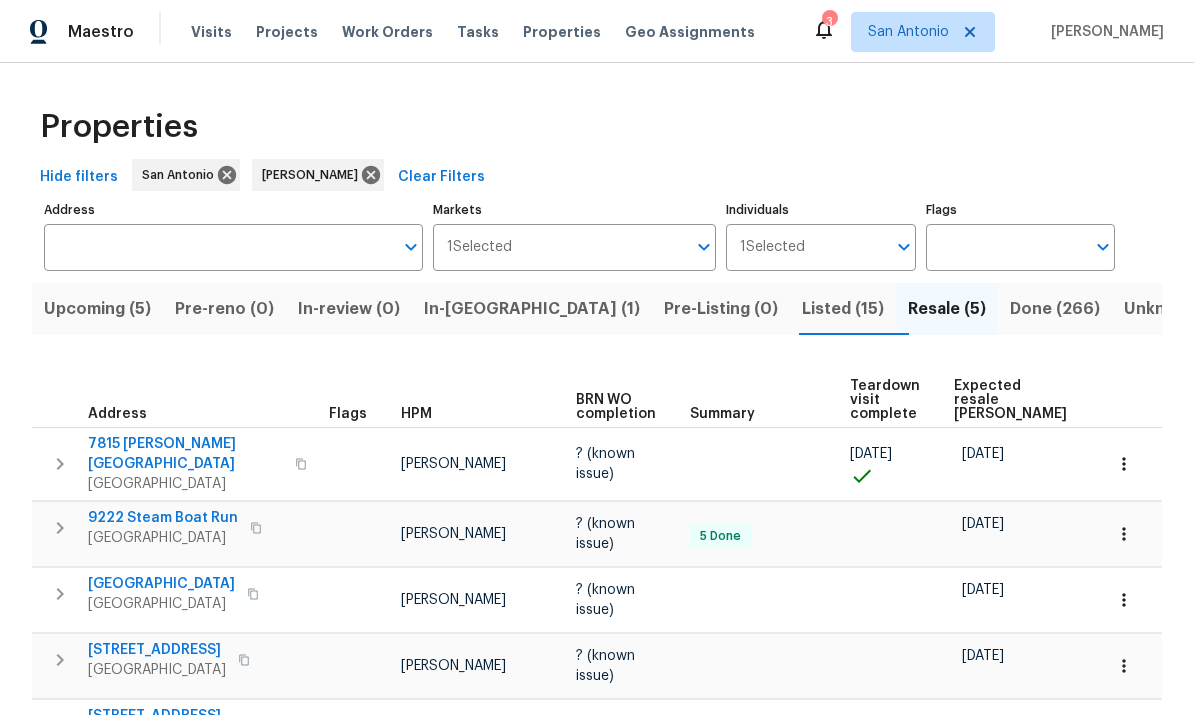 click on "Expected resale COE" at bounding box center (1010, 400) 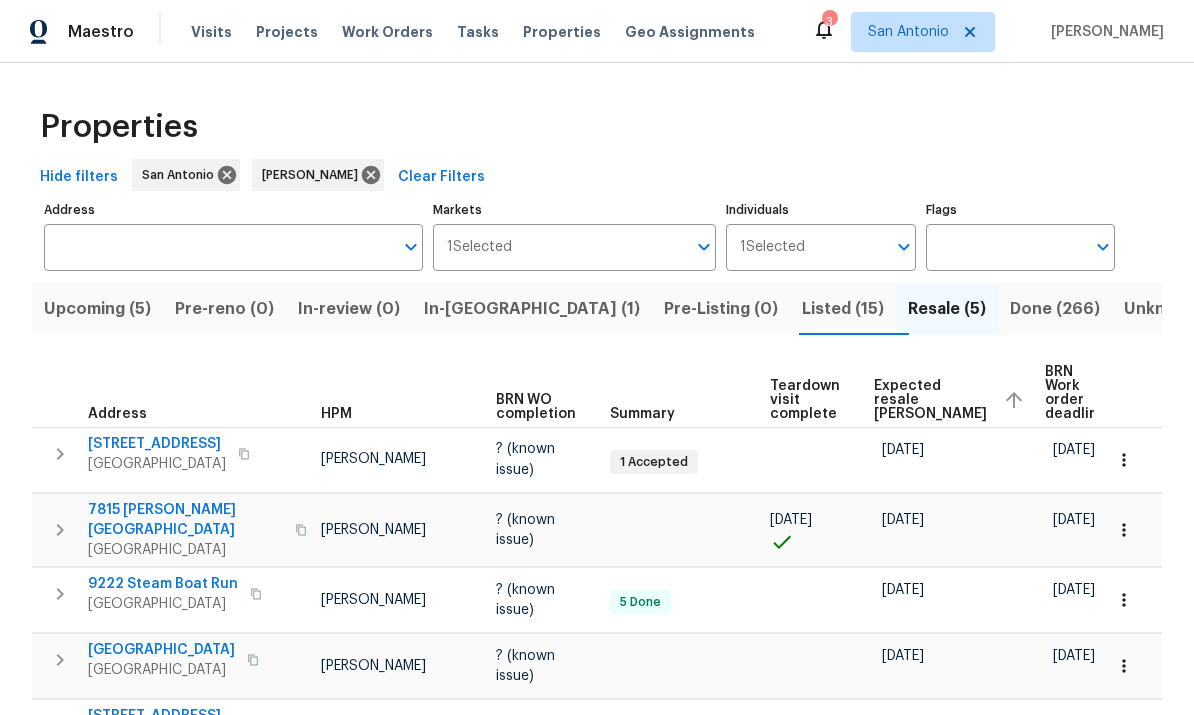 scroll, scrollTop: 0, scrollLeft: 78, axis: horizontal 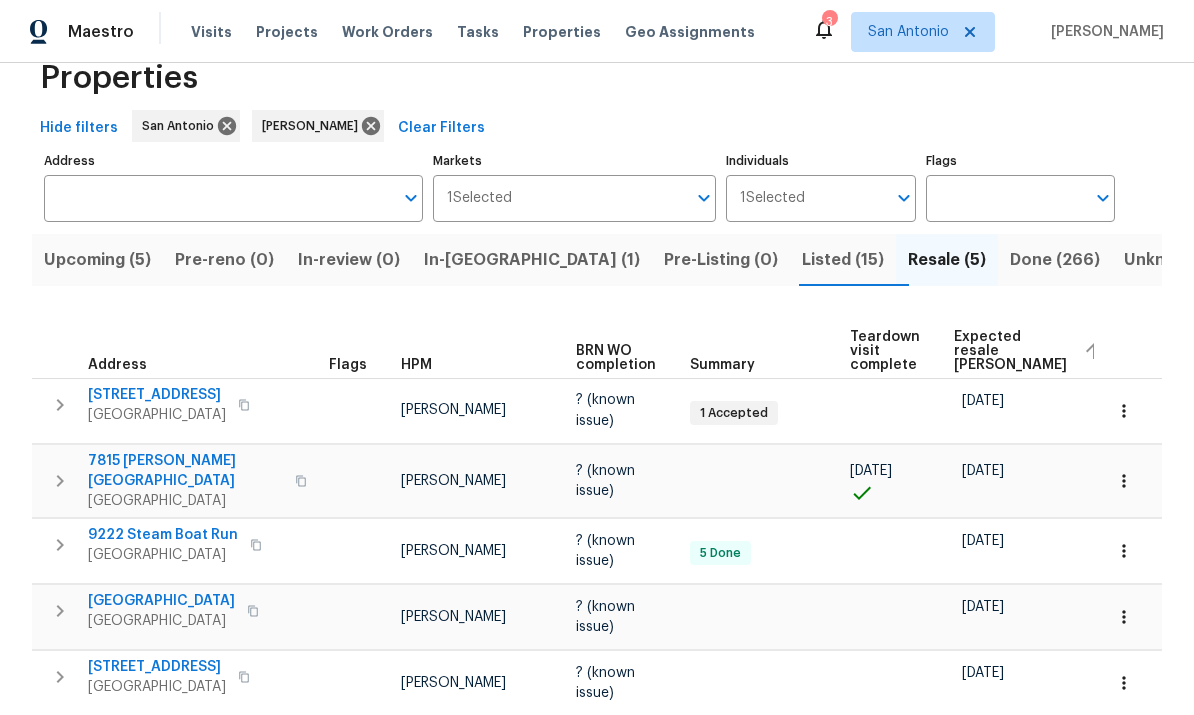 click on "In-reno (1)" at bounding box center [532, 260] 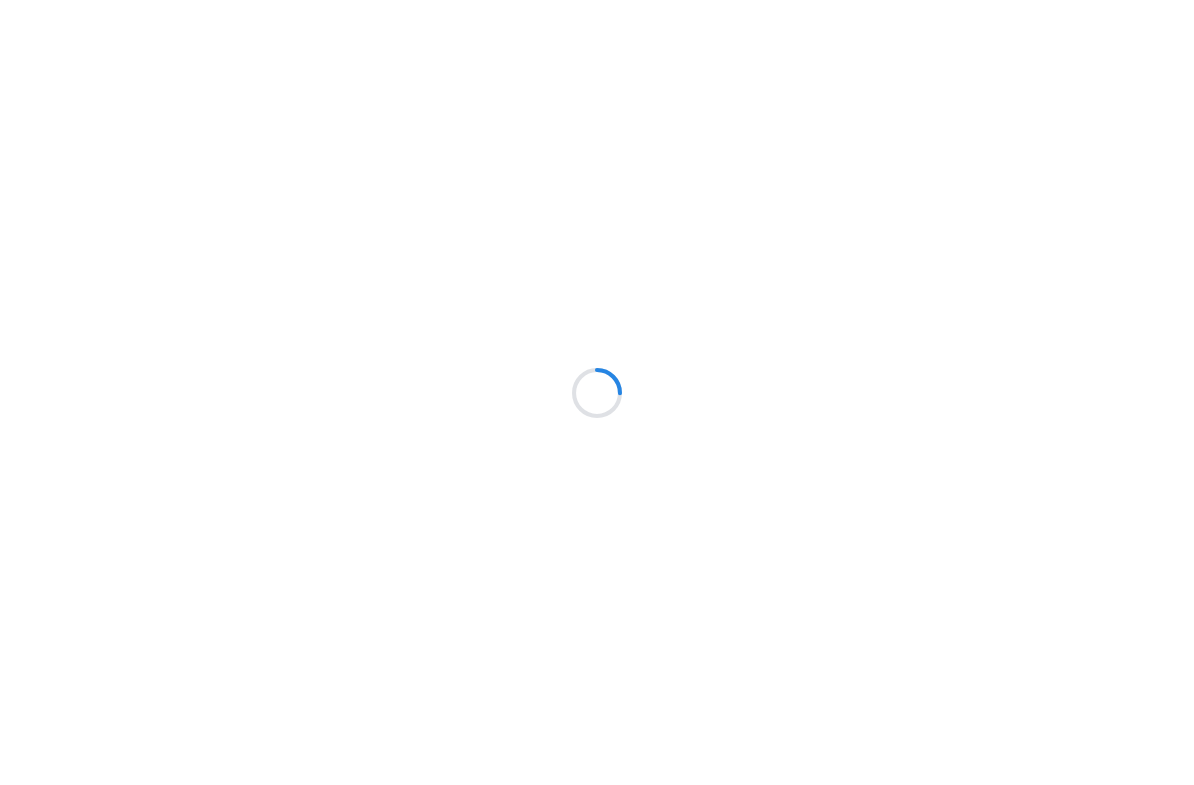 scroll, scrollTop: 0, scrollLeft: 0, axis: both 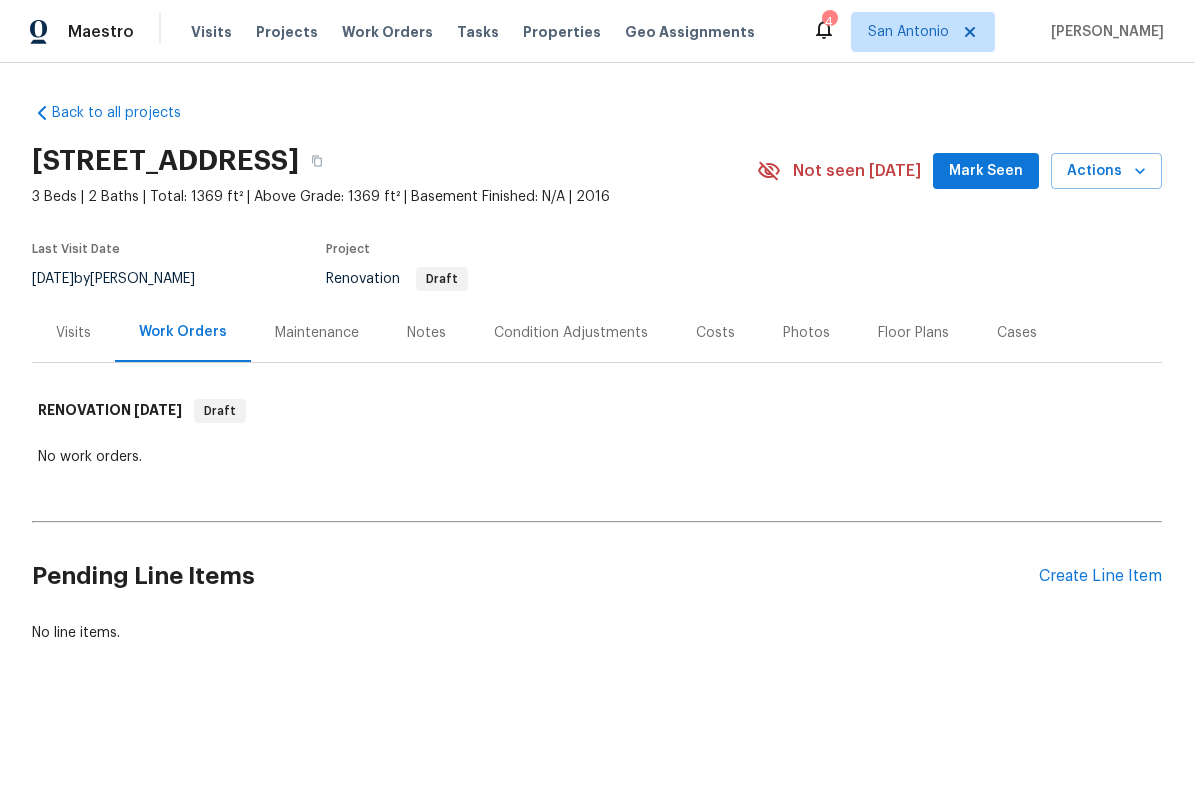 click on "Visits" at bounding box center [73, 333] 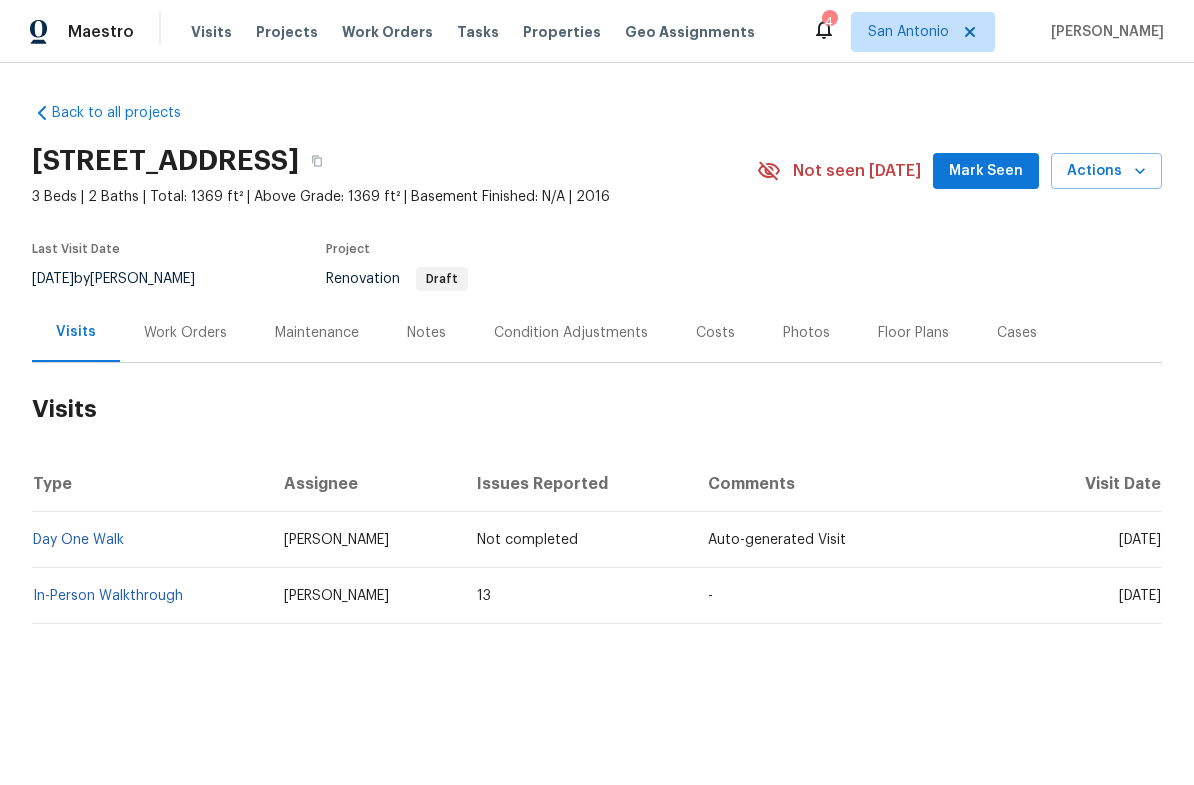 click on "Condition Adjustments" at bounding box center (571, 333) 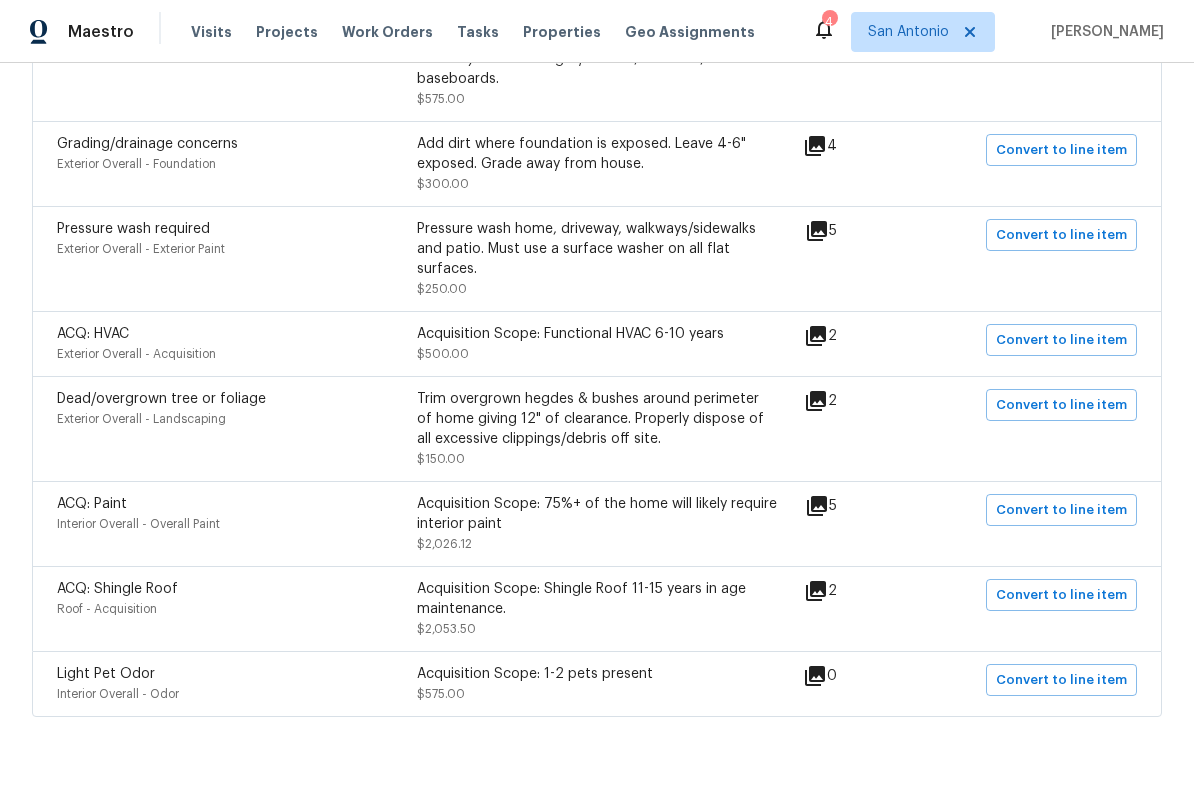 scroll, scrollTop: 1490, scrollLeft: 0, axis: vertical 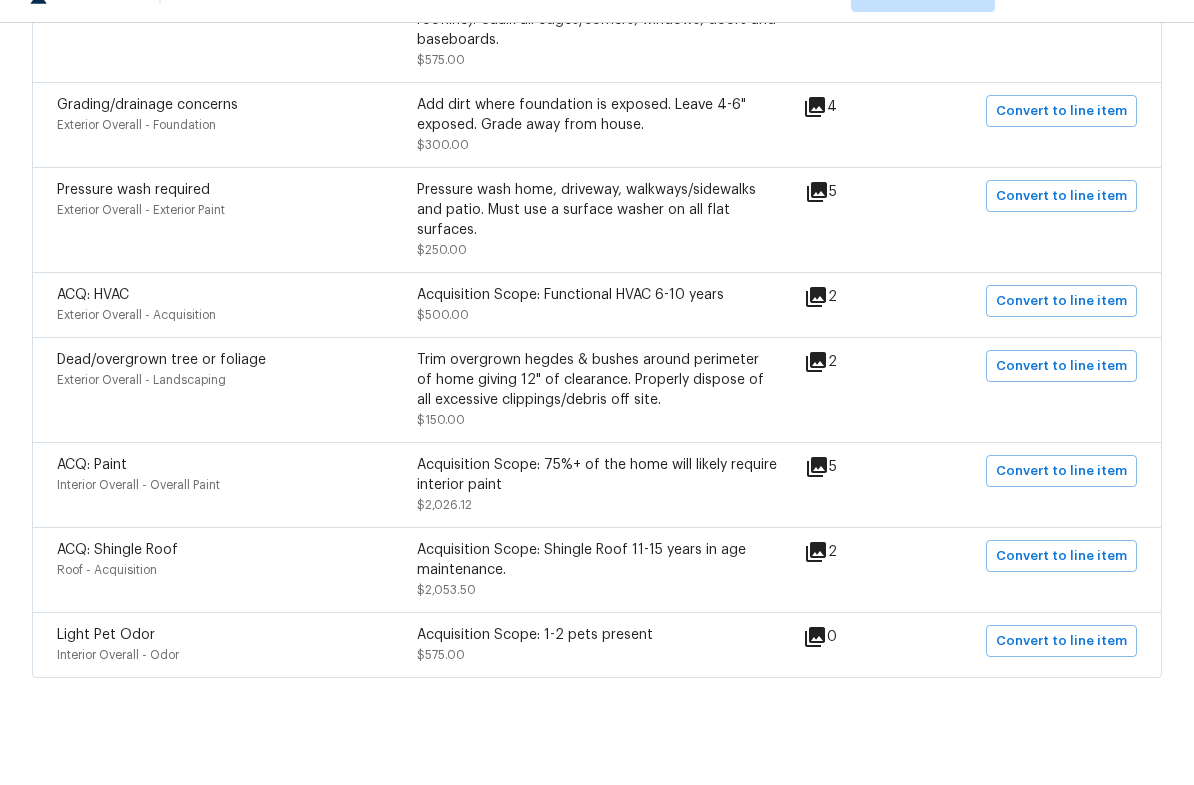 click 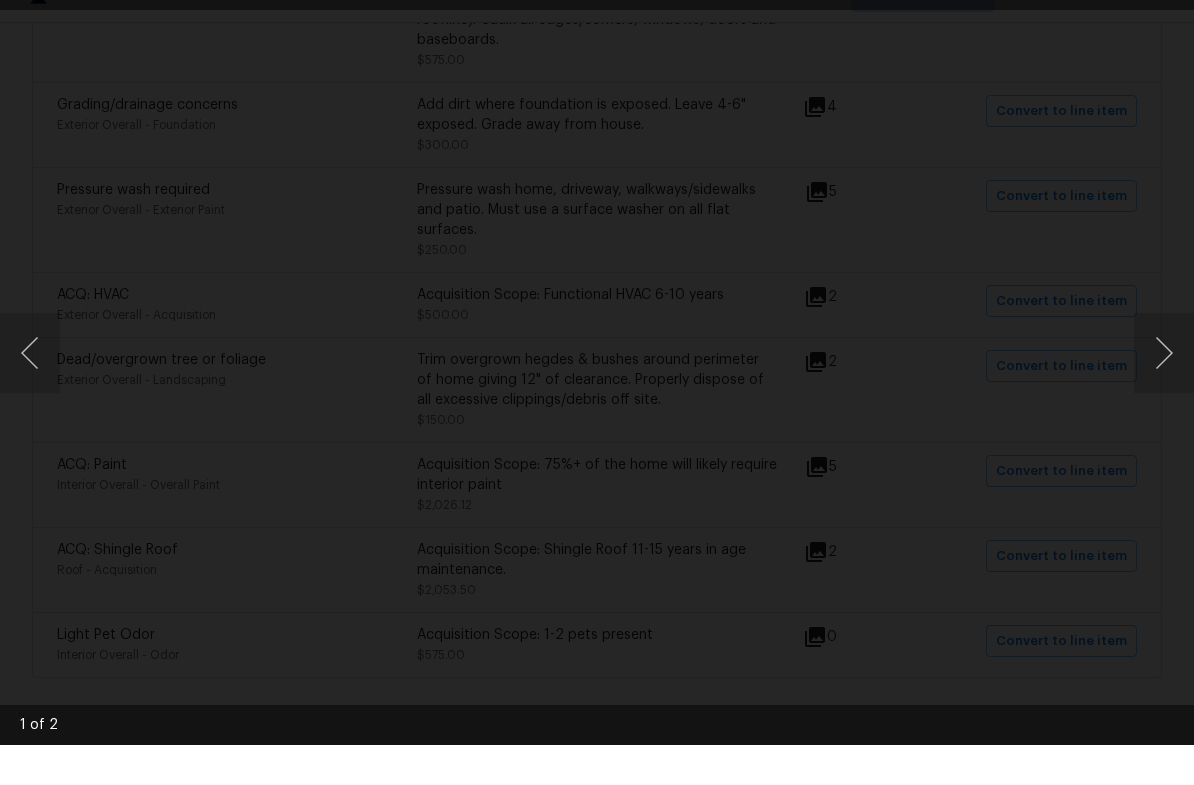 click at bounding box center [1164, 393] 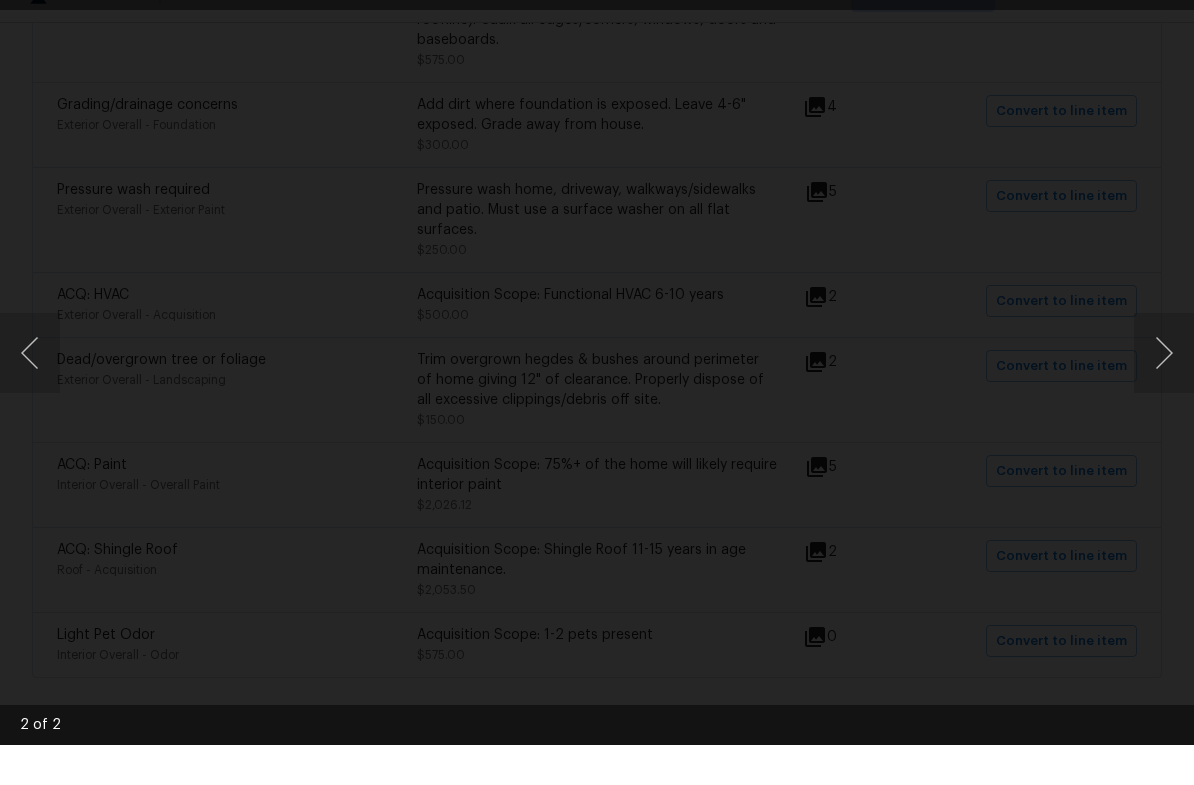 click at bounding box center (1164, 393) 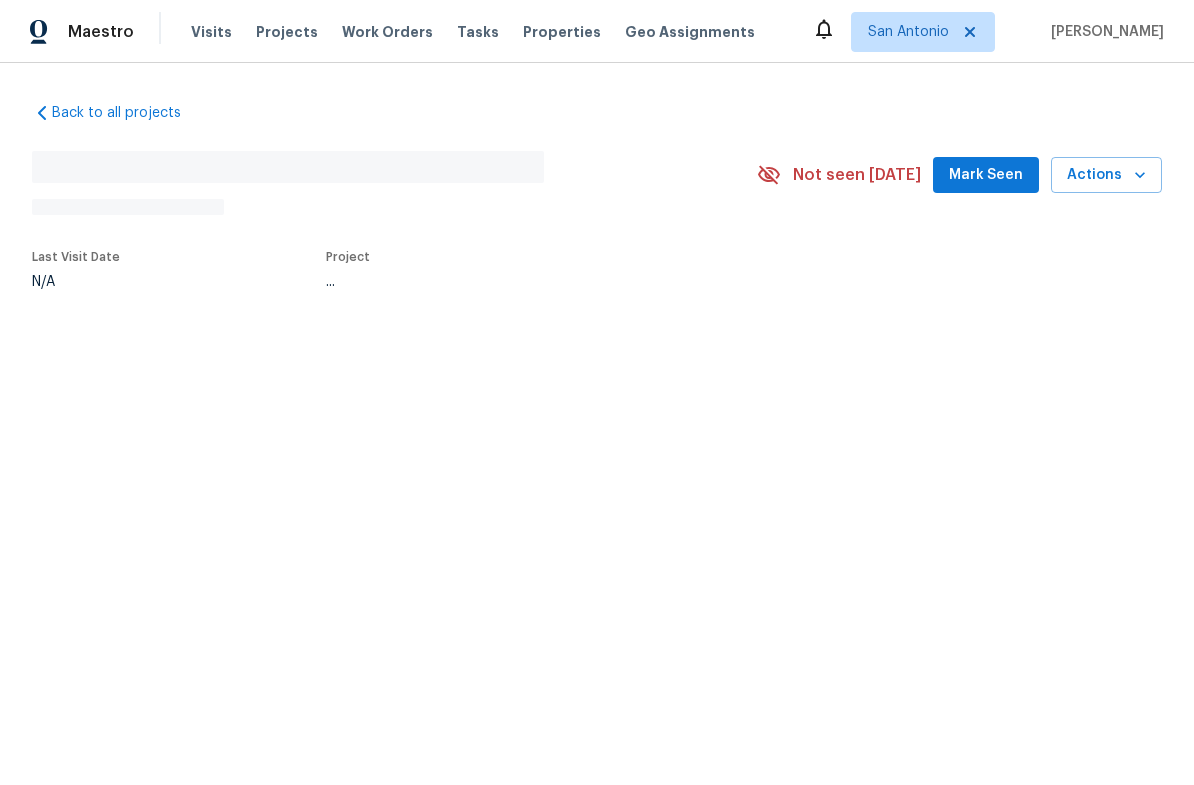 scroll, scrollTop: 0, scrollLeft: 0, axis: both 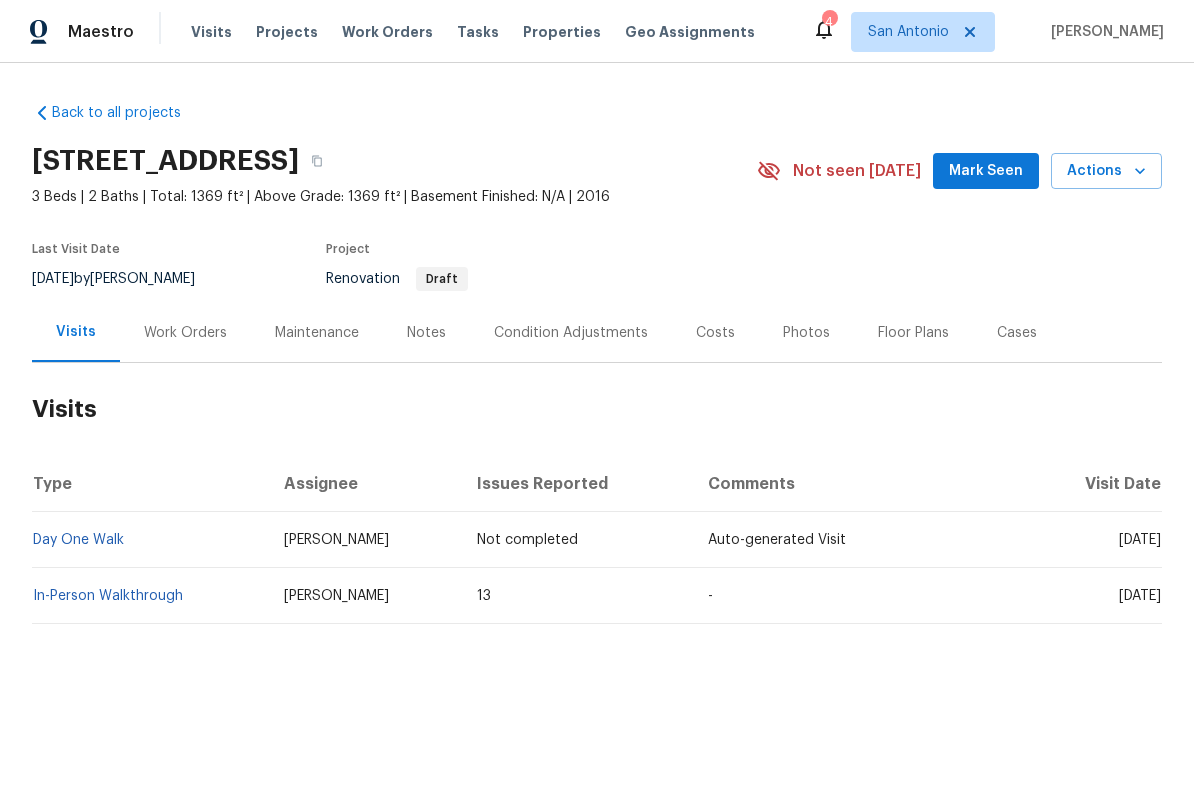 click on "Condition Adjustments" at bounding box center [571, 333] 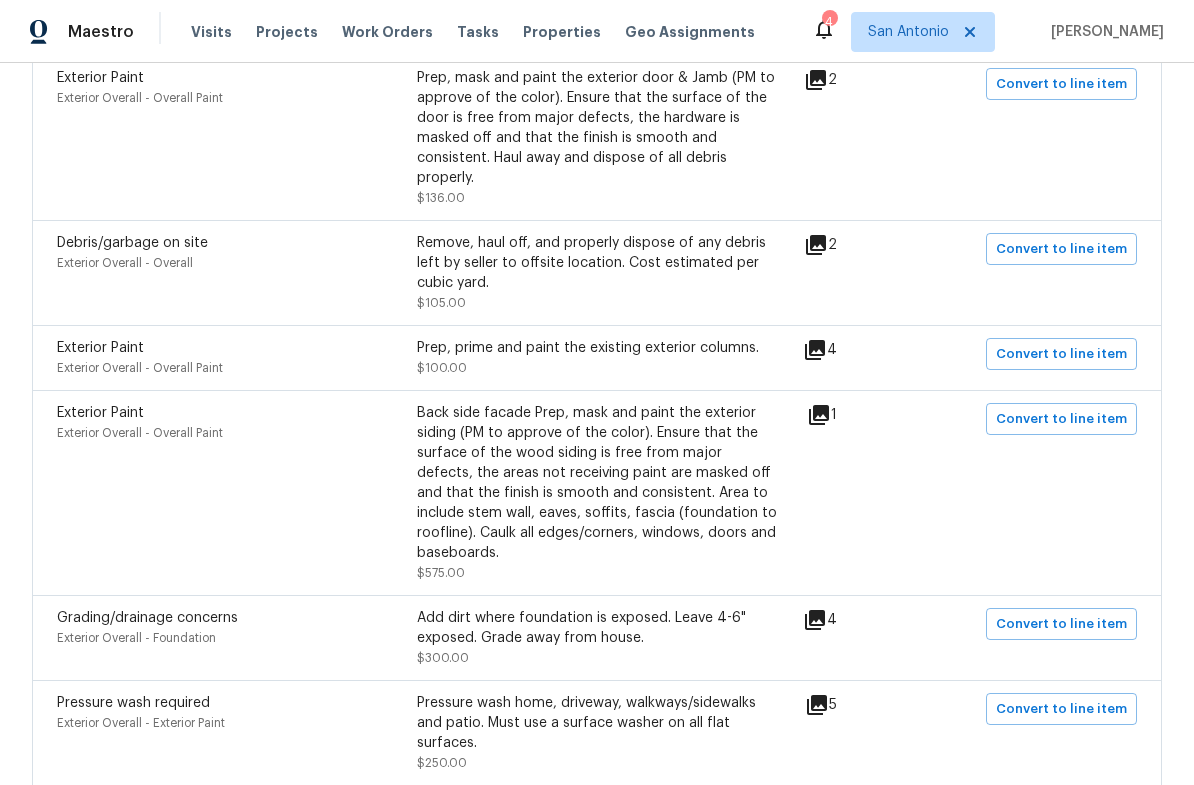 scroll, scrollTop: 1027, scrollLeft: 0, axis: vertical 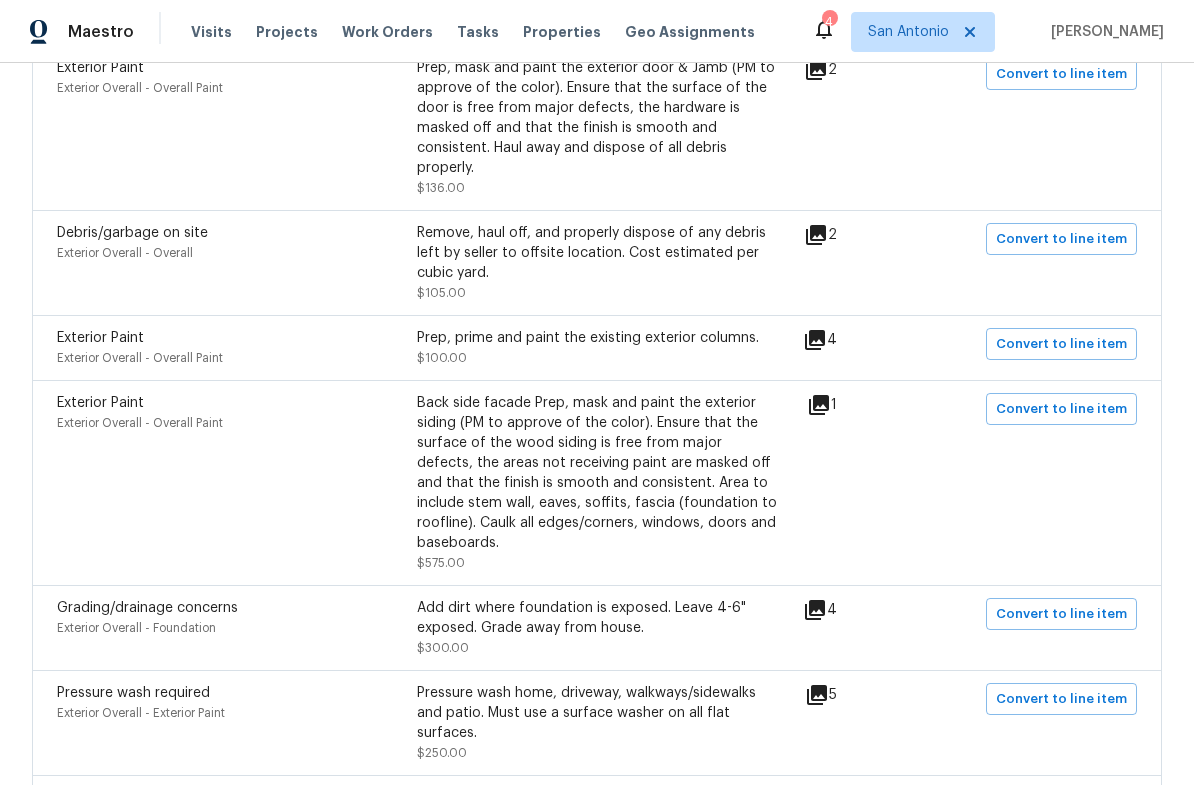 click 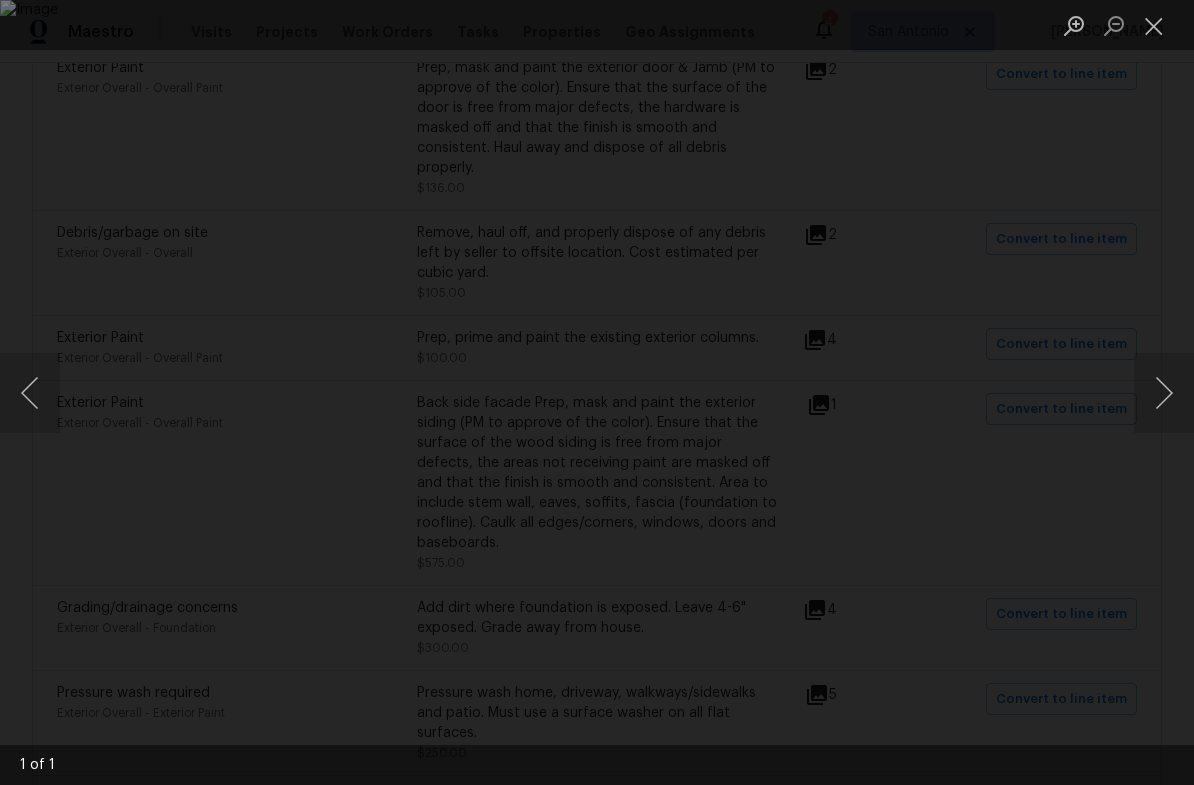 click at bounding box center (1154, 25) 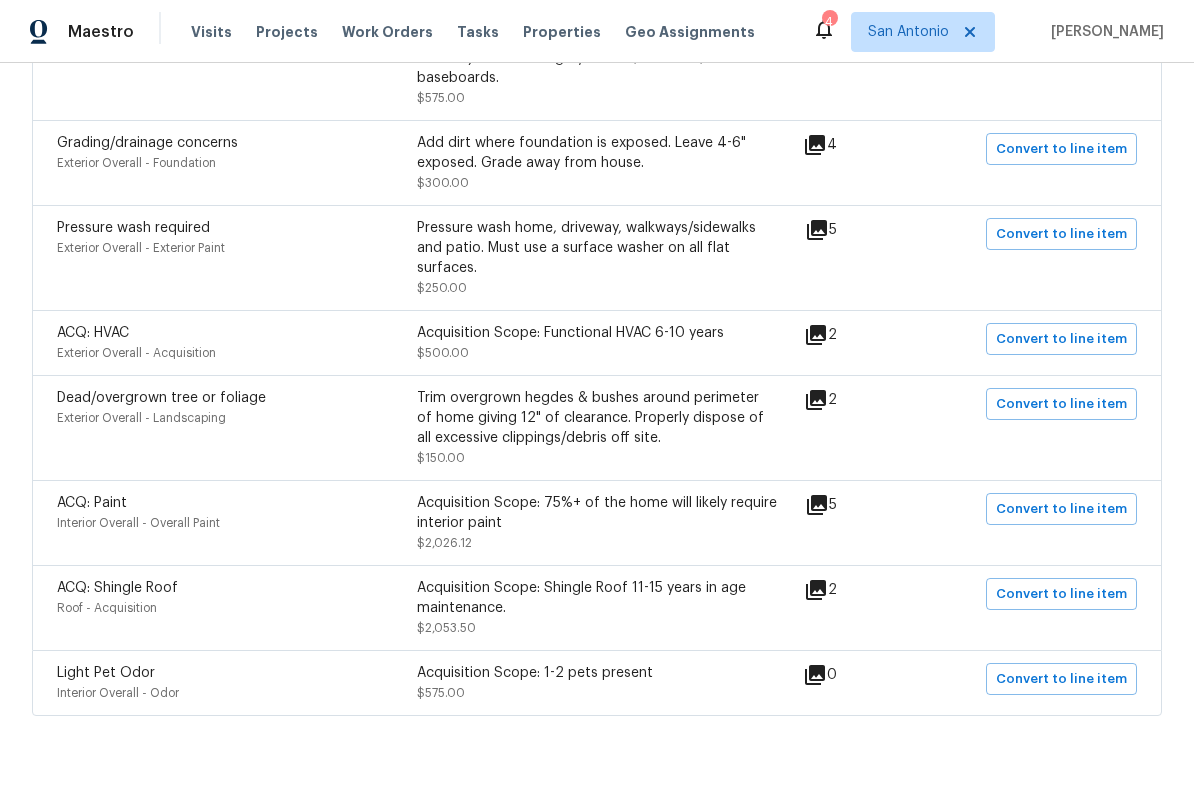 scroll, scrollTop: 1490, scrollLeft: 0, axis: vertical 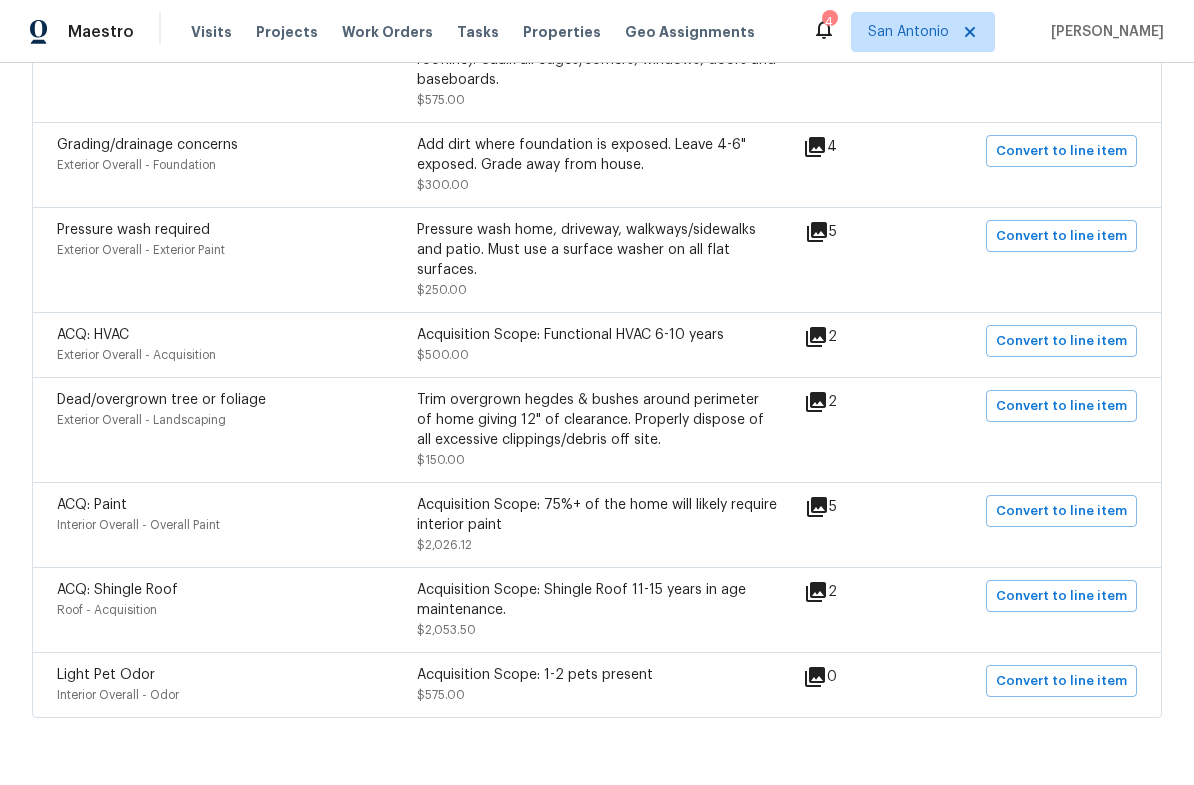 click 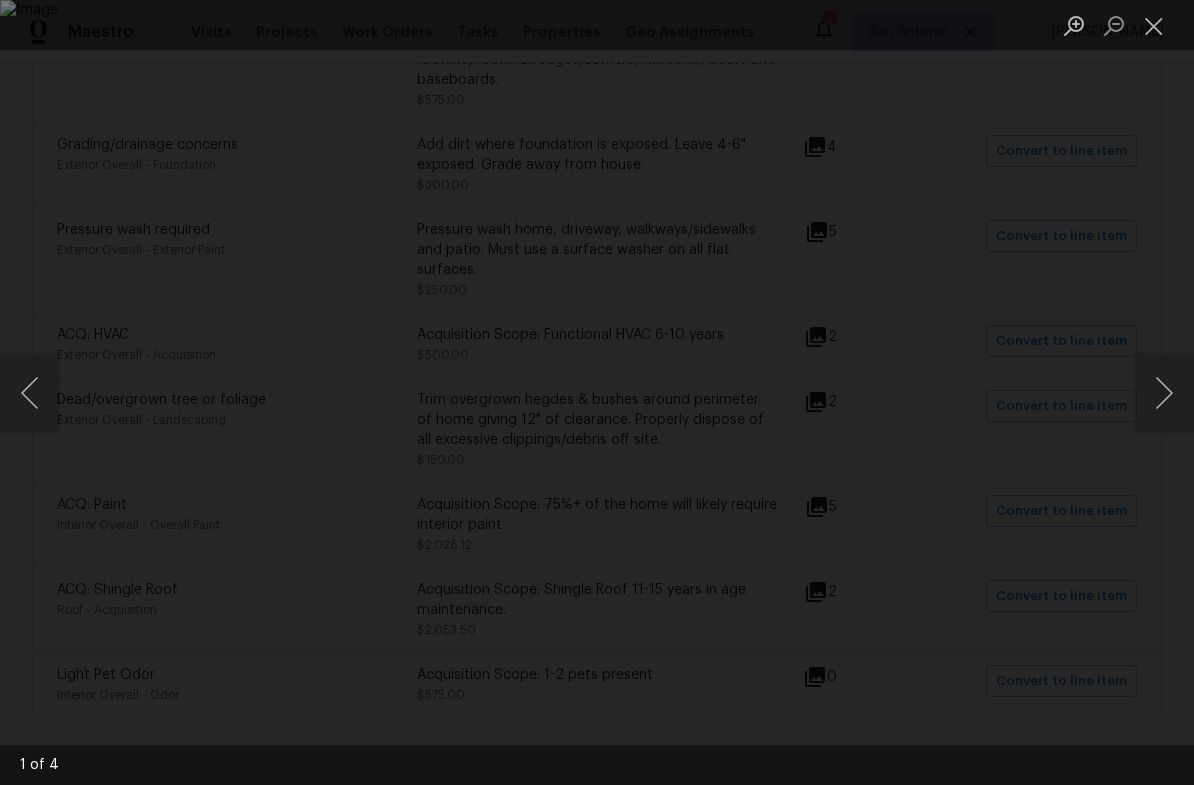 click at bounding box center [1164, 393] 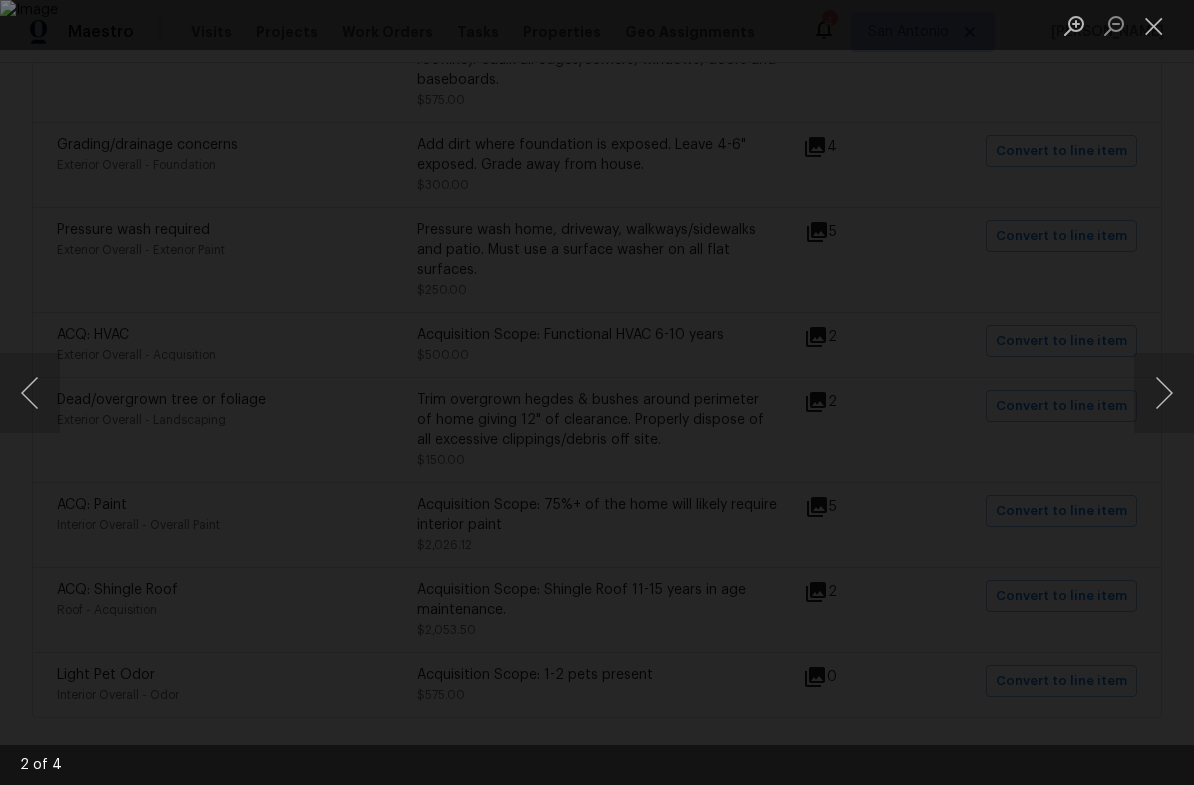 click at bounding box center [1164, 393] 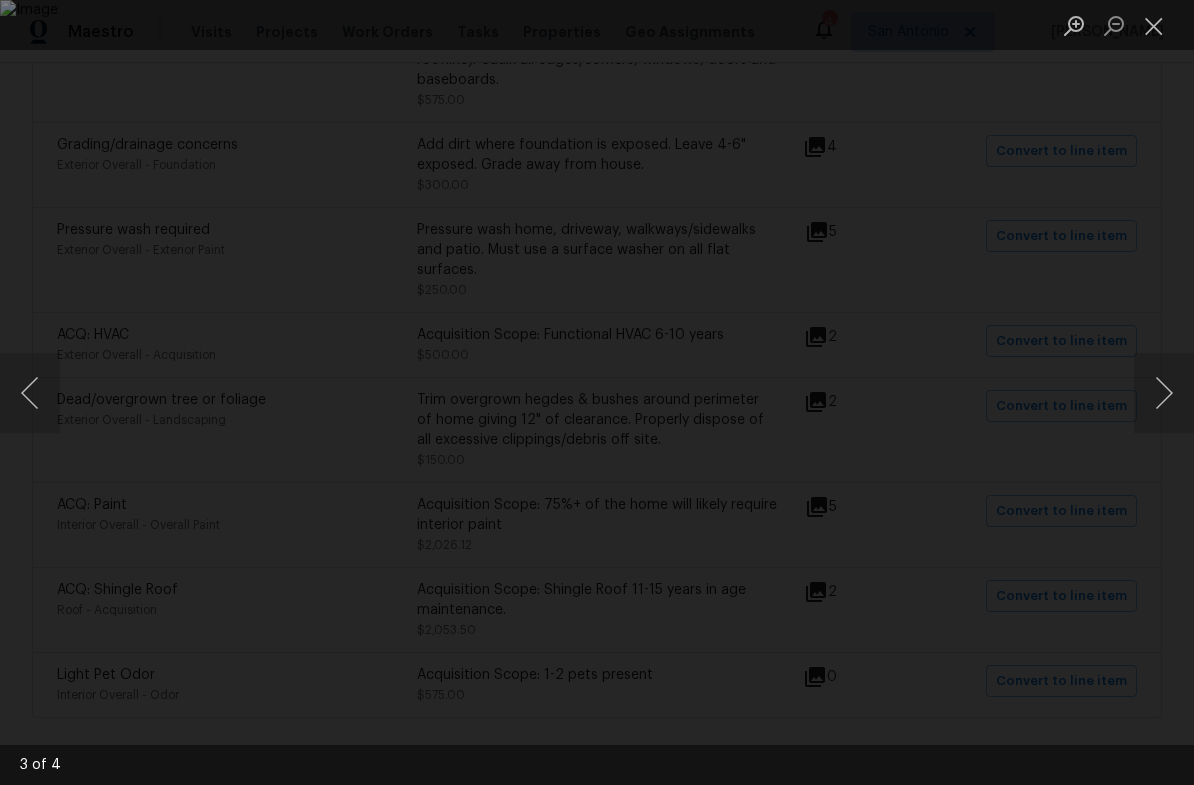 click at bounding box center (1164, 393) 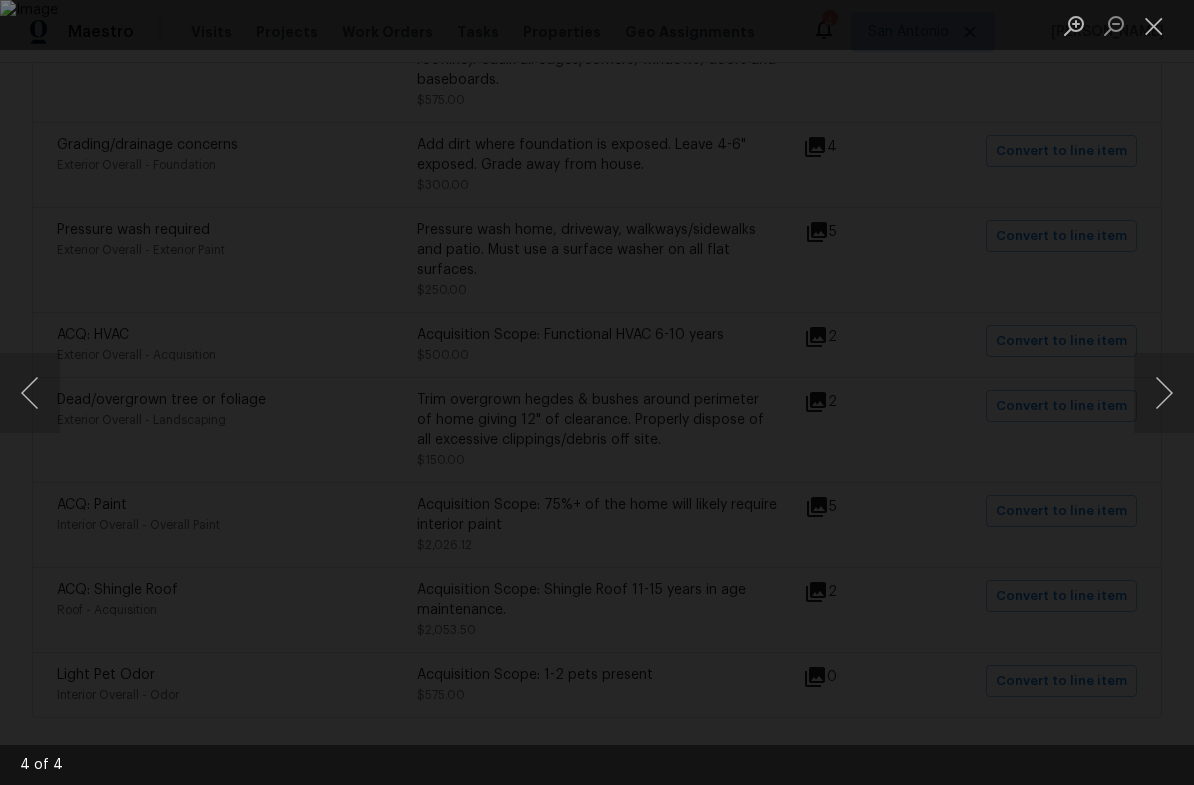 click at bounding box center (1164, 393) 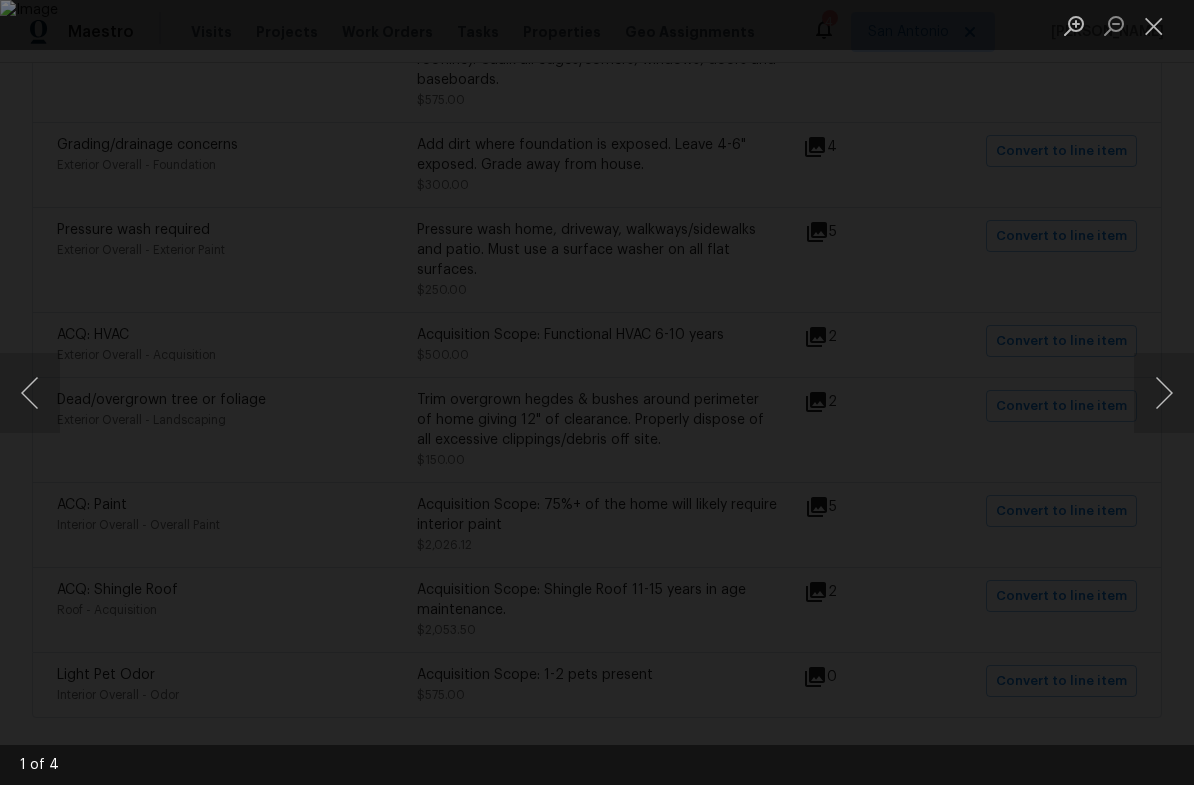 click at bounding box center [1154, 25] 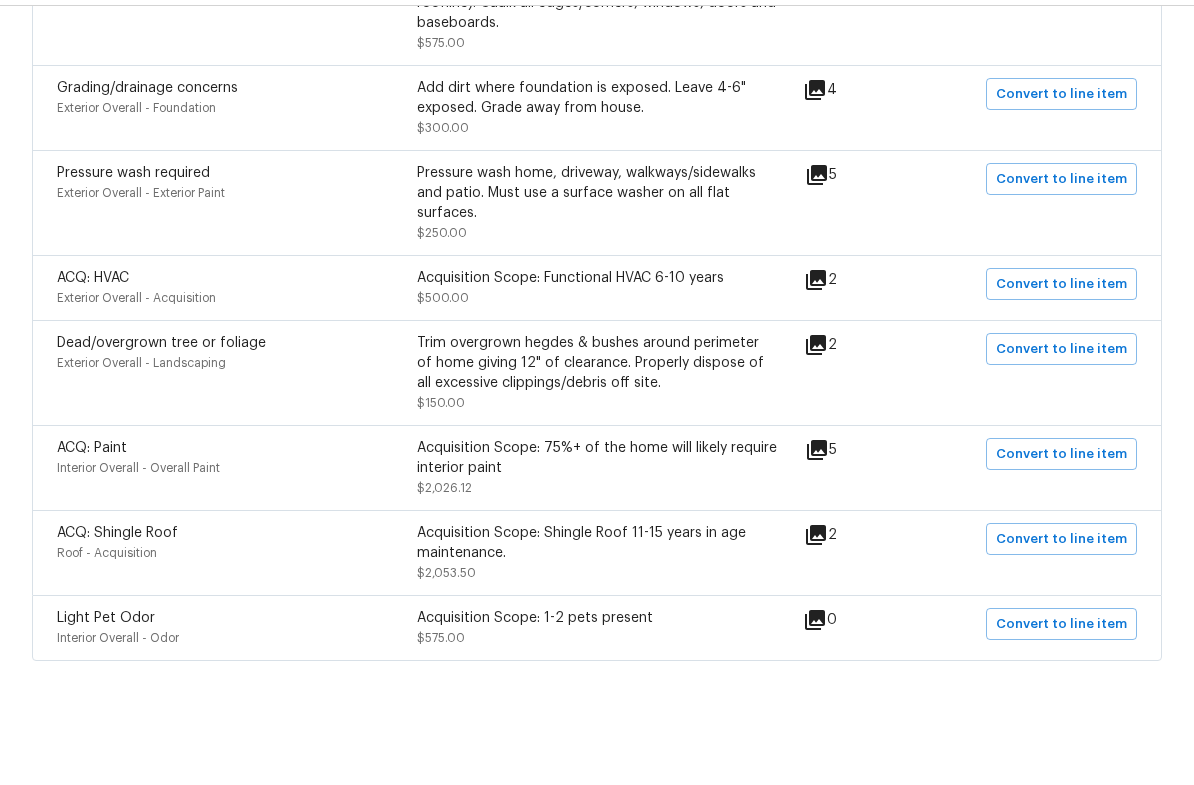 scroll, scrollTop: 49, scrollLeft: 0, axis: vertical 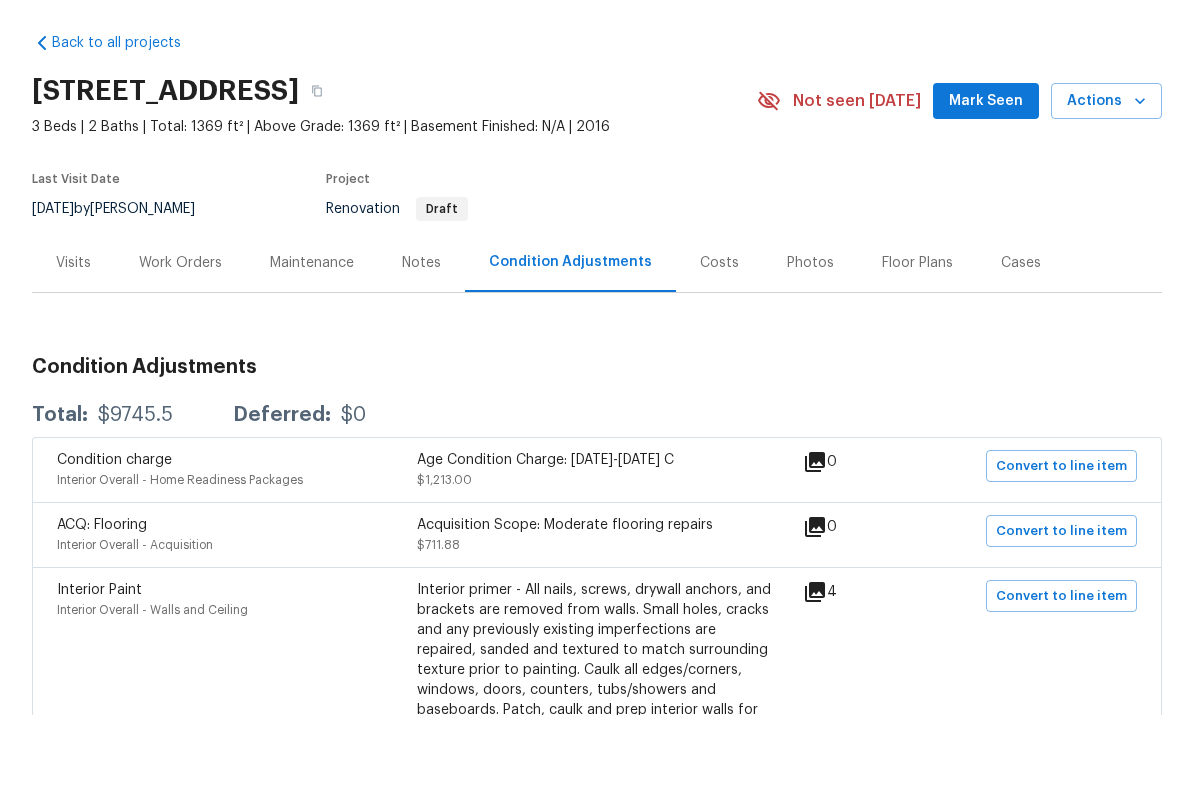 click on "Mark Seen" at bounding box center [986, 171] 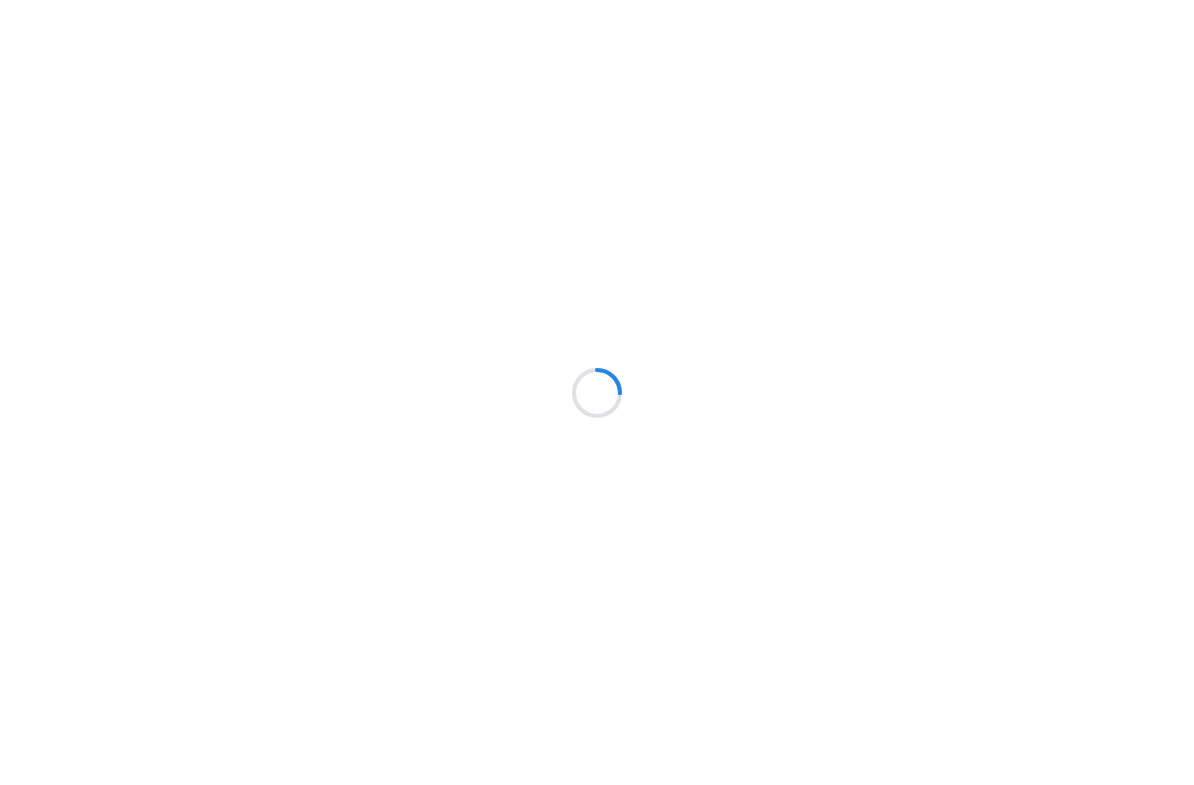 scroll, scrollTop: 0, scrollLeft: 0, axis: both 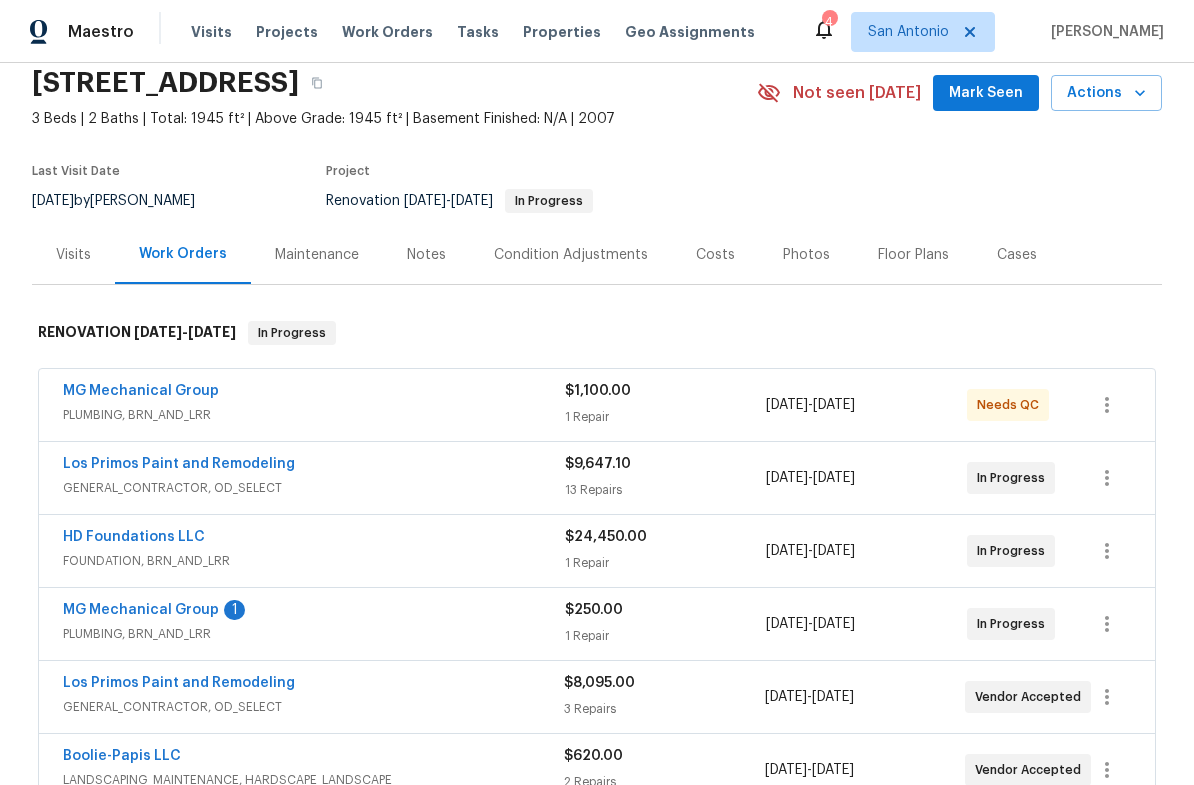 click on "MG Mechanical Group" at bounding box center [141, 610] 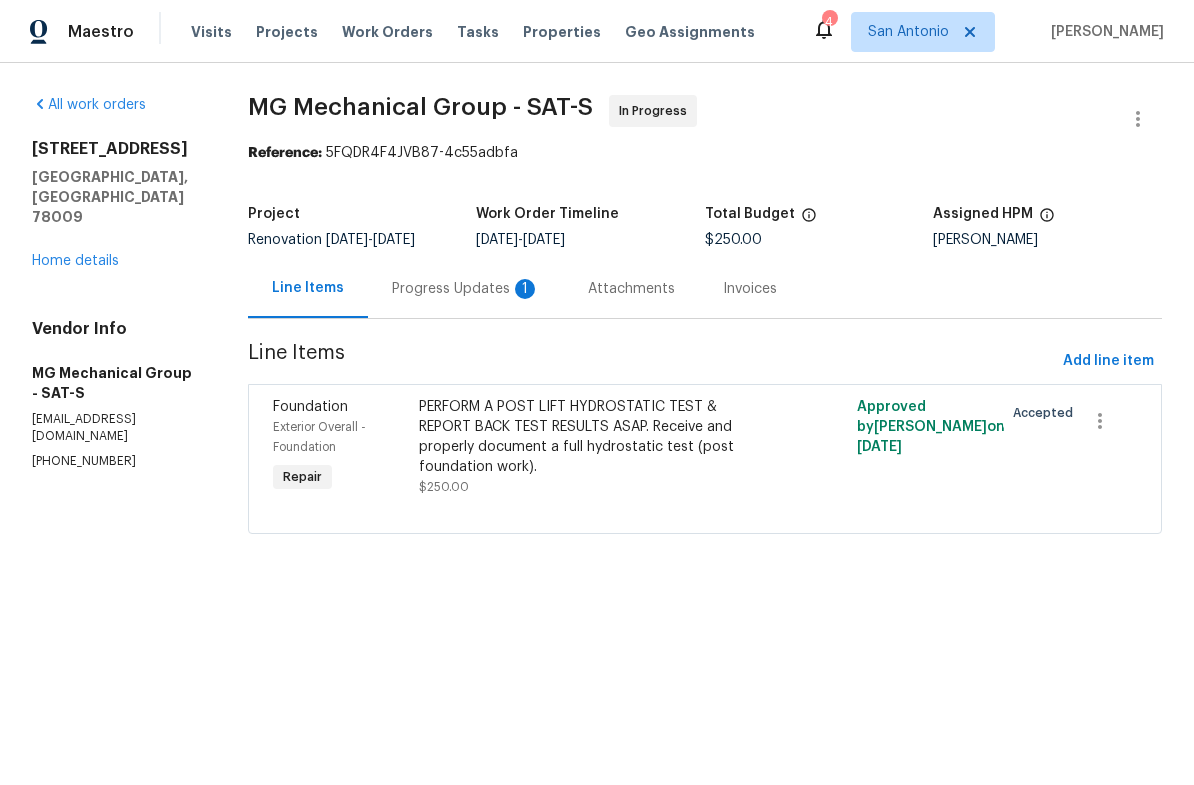 click on "Progress Updates 1" at bounding box center (466, 289) 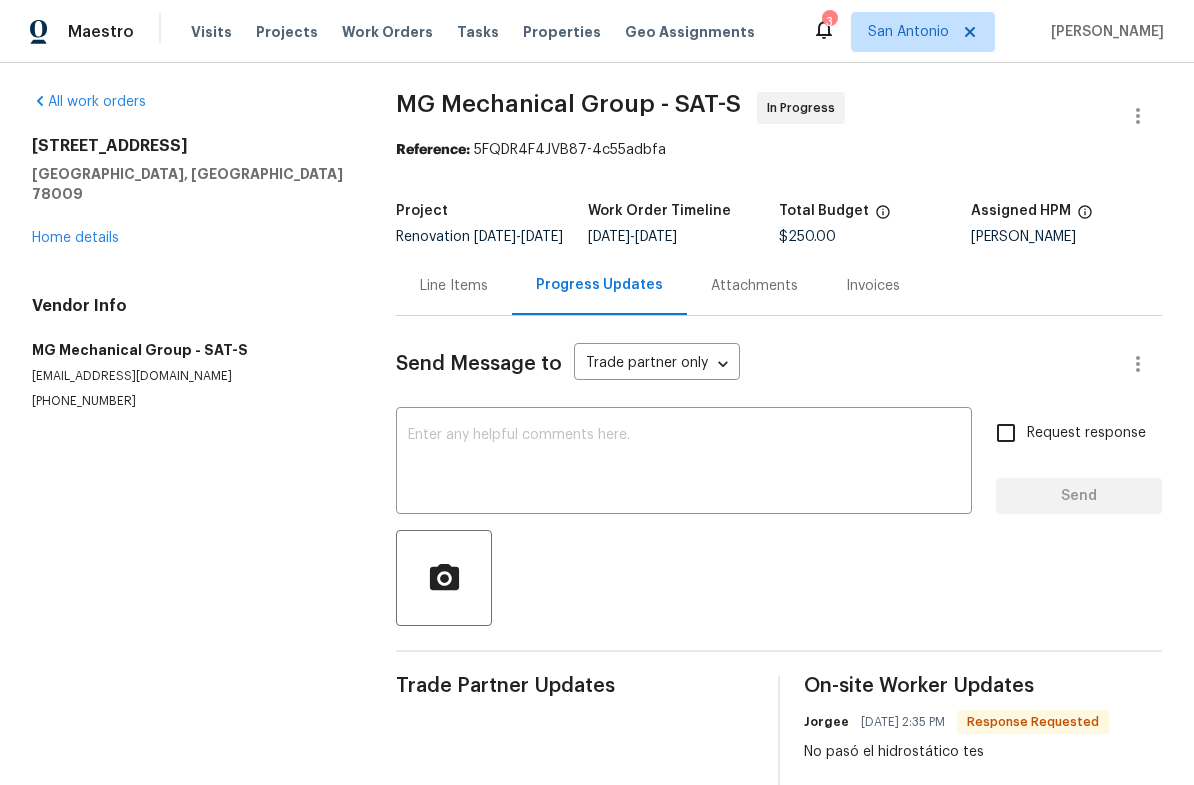 scroll, scrollTop: 2, scrollLeft: 0, axis: vertical 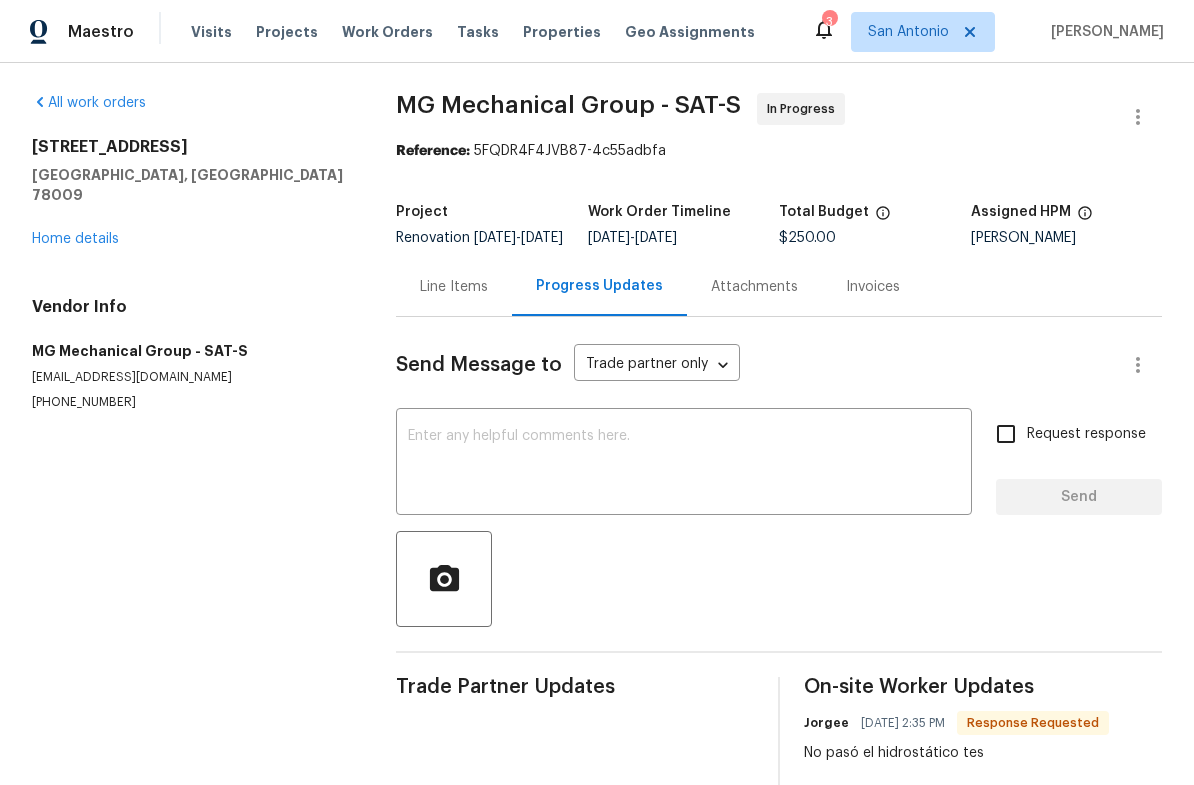 click on "Line Items" at bounding box center (454, 287) 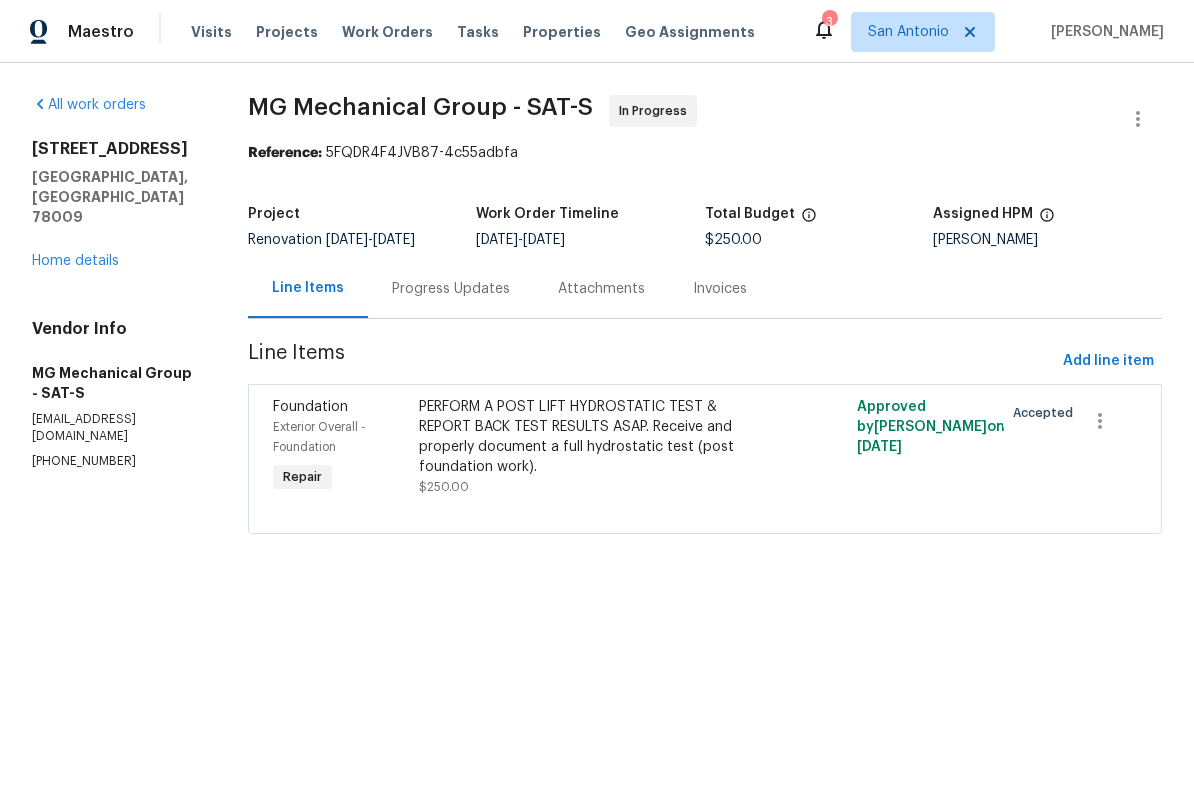 scroll, scrollTop: 0, scrollLeft: 0, axis: both 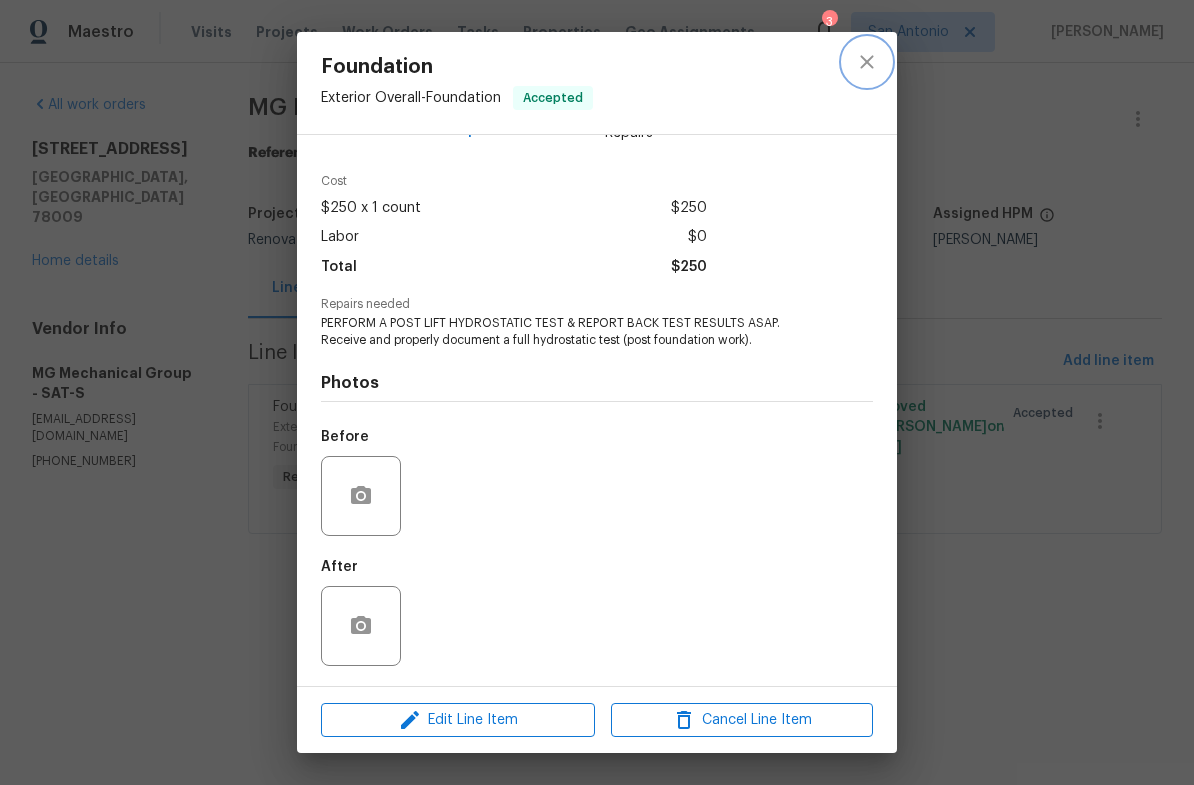 click at bounding box center [867, 62] 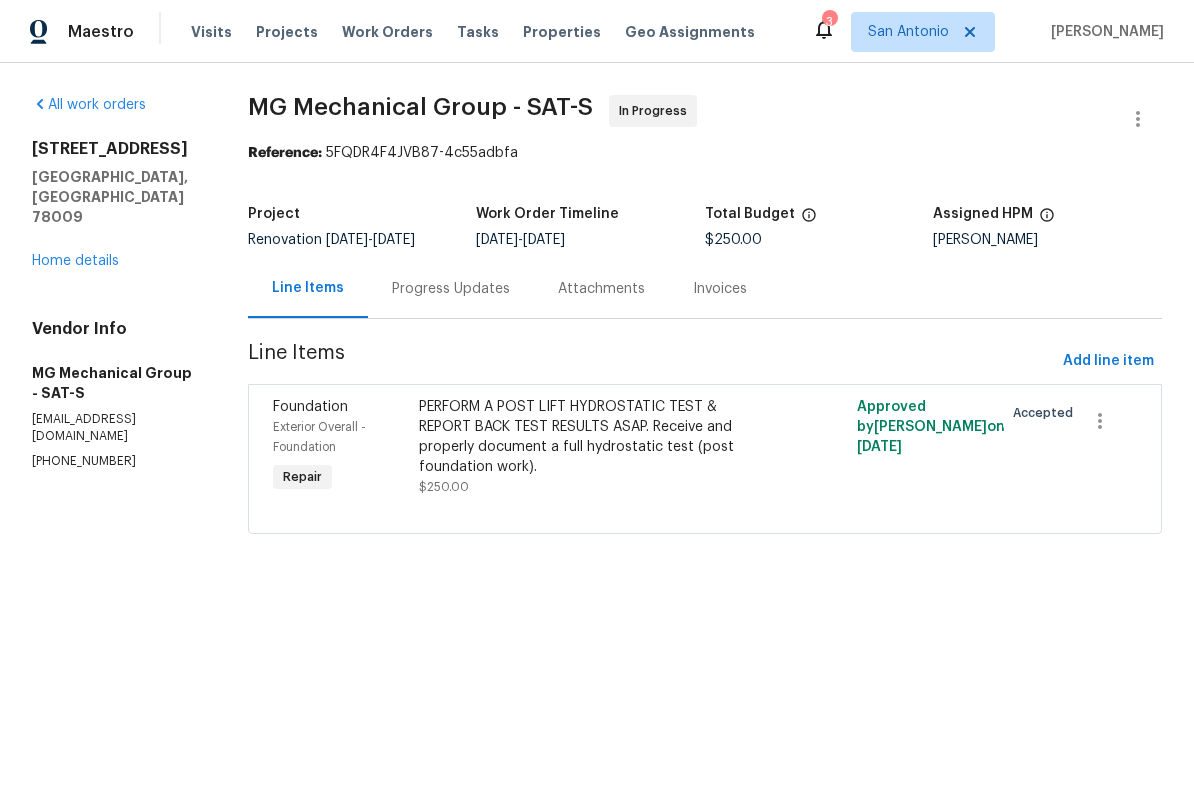 click on "Home details" at bounding box center [75, 261] 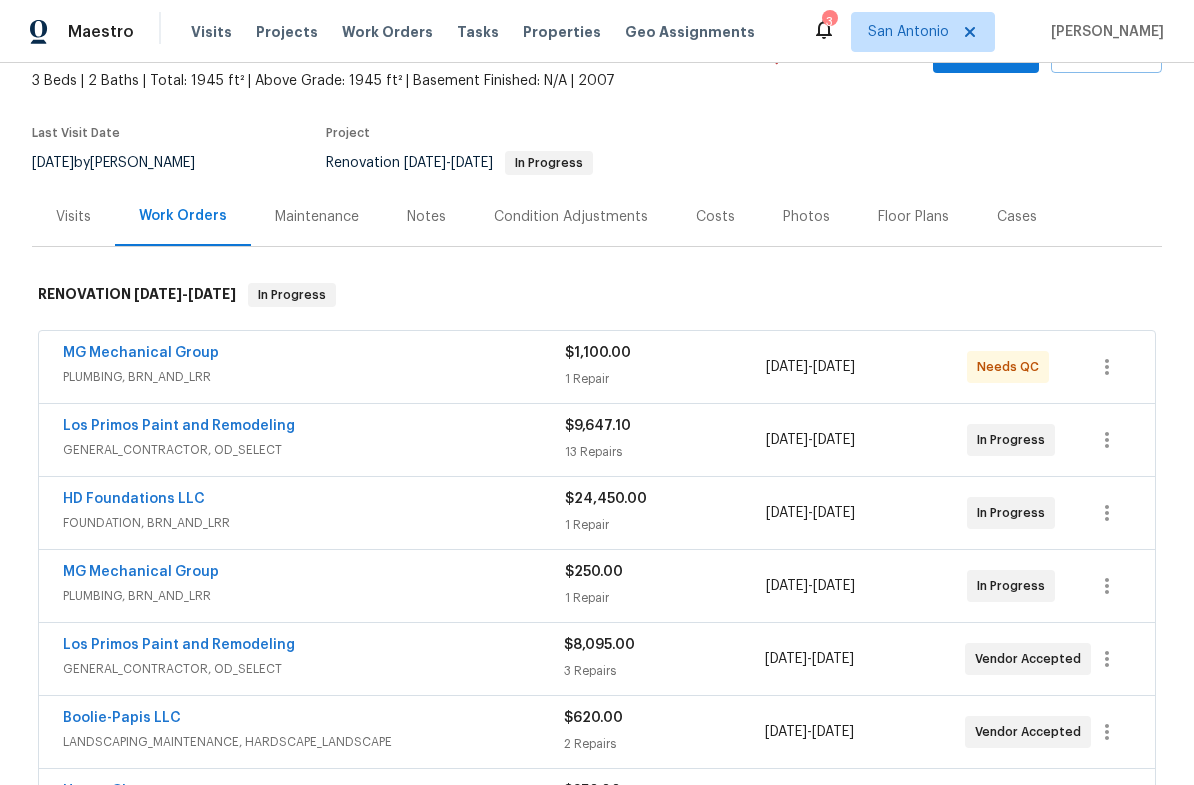 scroll, scrollTop: 122, scrollLeft: 0, axis: vertical 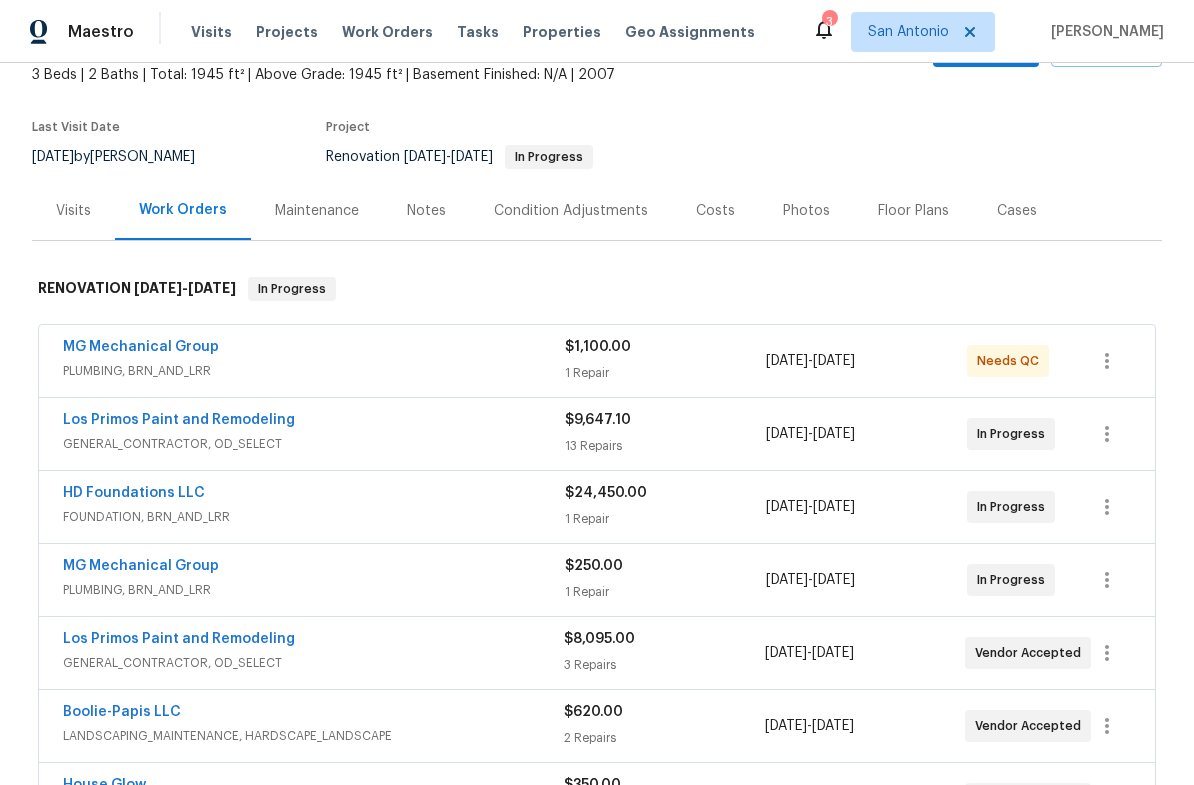 click on "PLUMBING, BRN_AND_LRR" at bounding box center [314, 371] 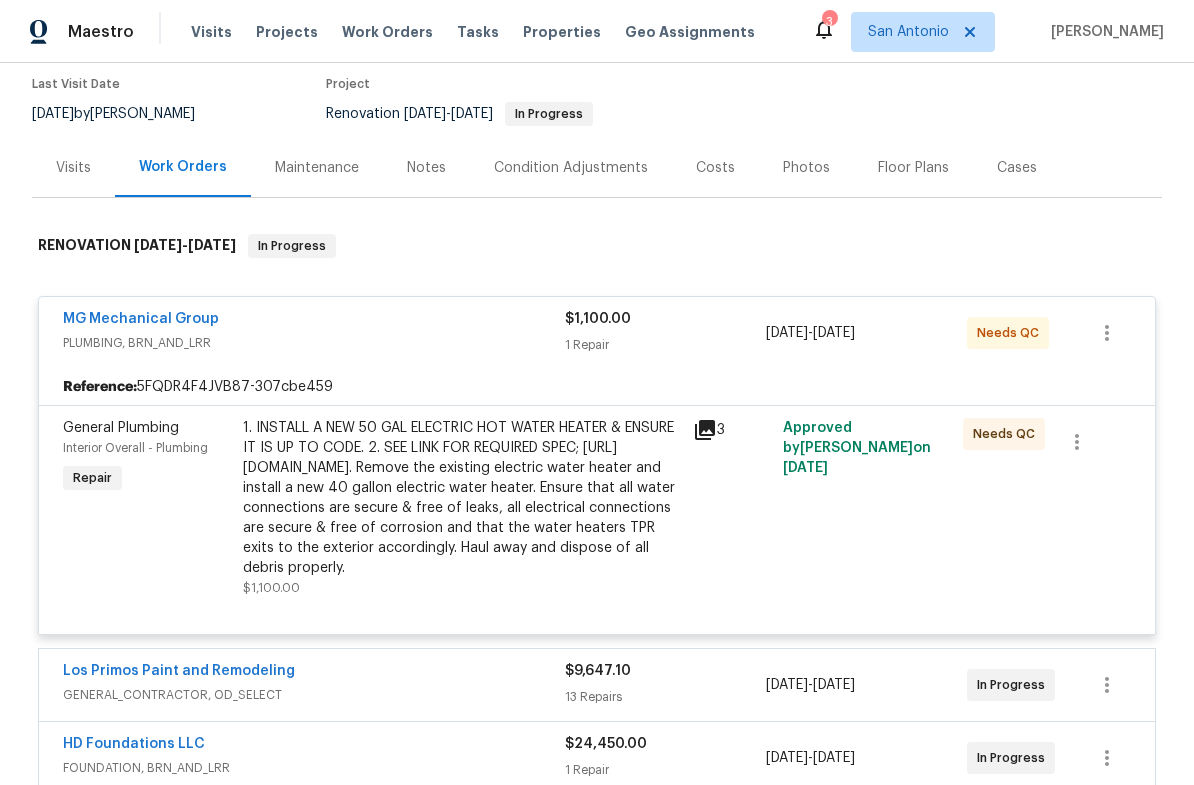 scroll, scrollTop: 215, scrollLeft: 0, axis: vertical 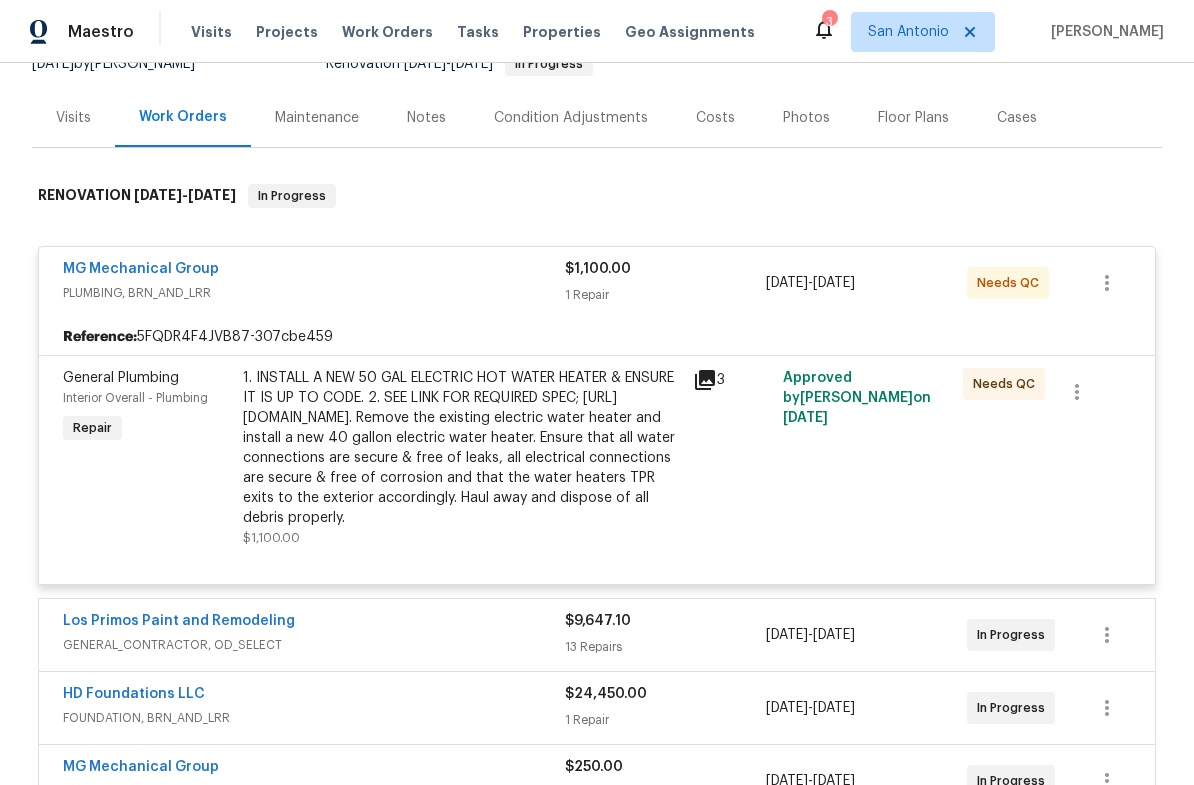 click on "1.  INSTALL A NEW 50 GAL ELECTRIC HOT WATER HEATER & ENSURE IT IS UP TO CODE.
2.  SEE LINK FOR REQUIRED SPEC; https://www.homedepot.com/p/Rheem-Performance-Plus-50-Gal-Medium-5500-Watt-Double-Element-Electric-Water-Heater-w-LED-Diagnostic-System-9-Year-Warranty-XE50M09EL55U1/326434096.
Remove the existing electric water heater and install a new 40 gallon electric water heater. Ensure that all water connections are secure & free of leaks, all electrical connections are secure & free of corrosion and that the water heaters TPR exits to the exterior accordingly. Haul away and dispose of all debris properly." at bounding box center [462, 448] 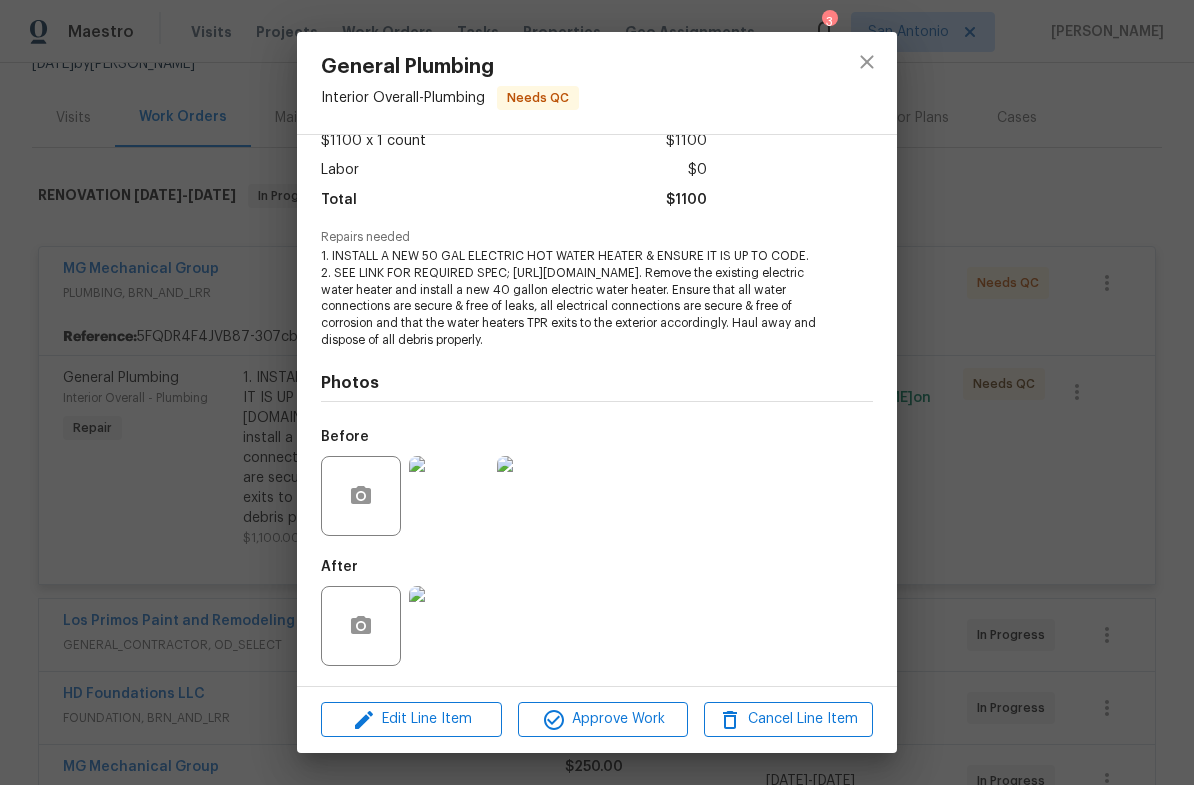scroll, scrollTop: 153, scrollLeft: 0, axis: vertical 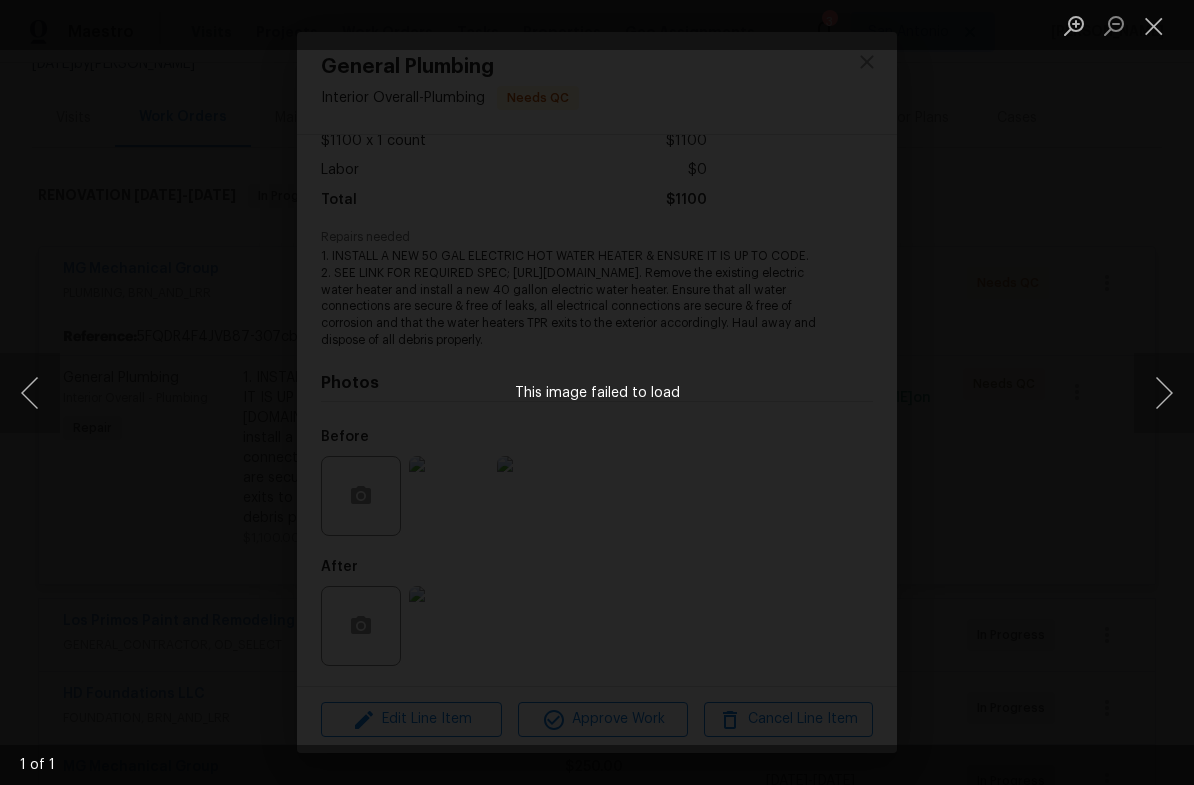 click at bounding box center (1164, 393) 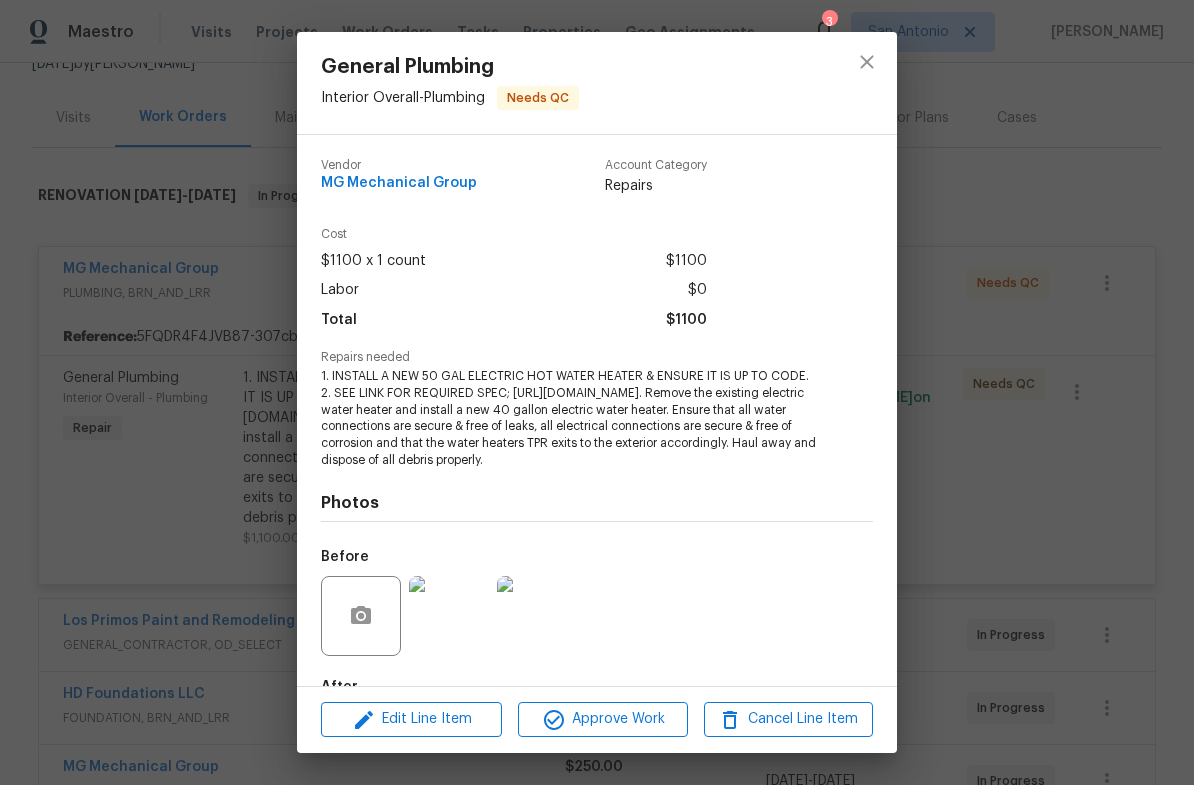 scroll, scrollTop: 0, scrollLeft: 0, axis: both 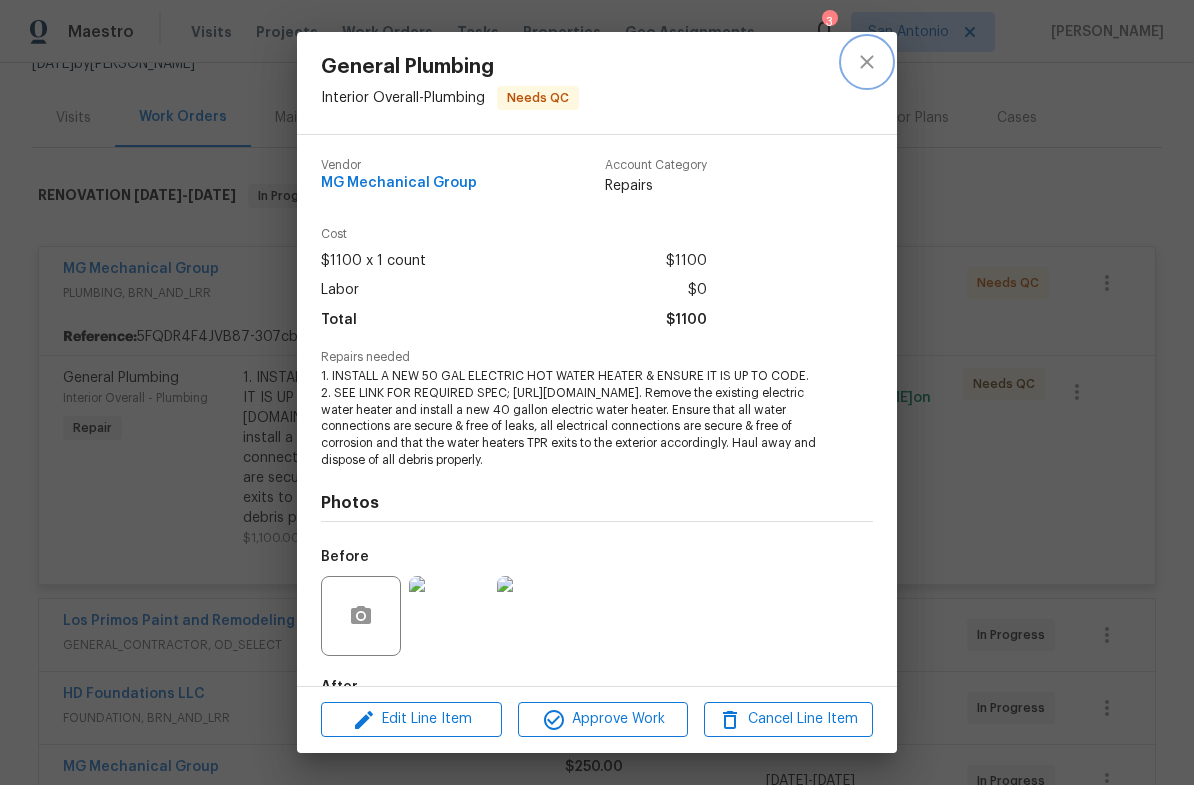 click 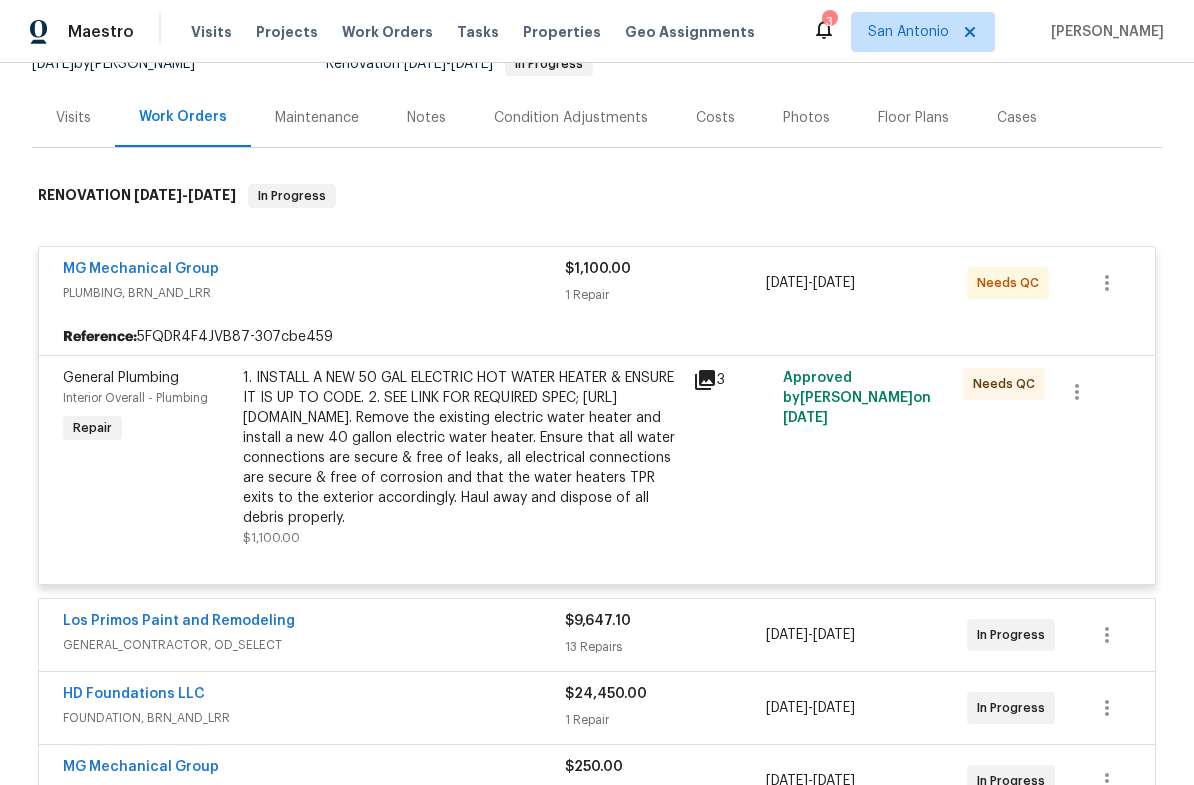 click on "MG Mechanical Group" at bounding box center [314, 271] 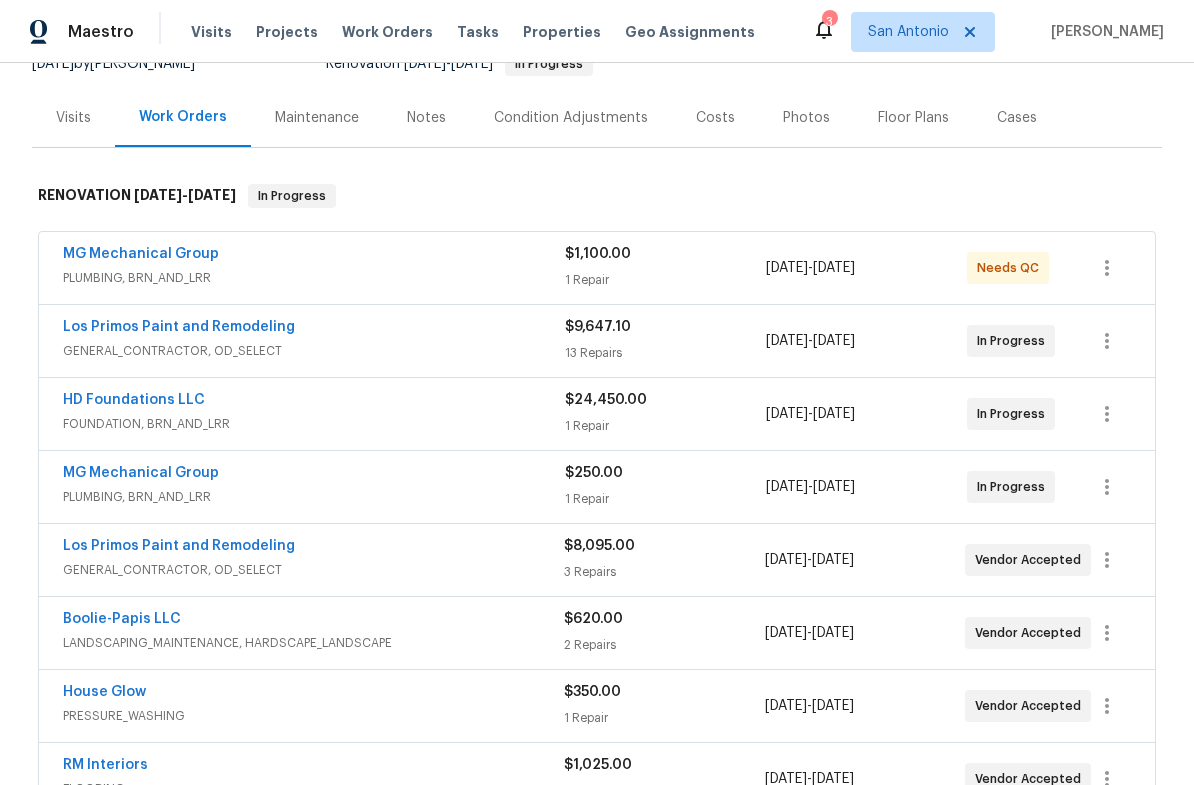 click on "MG Mechanical Group" at bounding box center [314, 256] 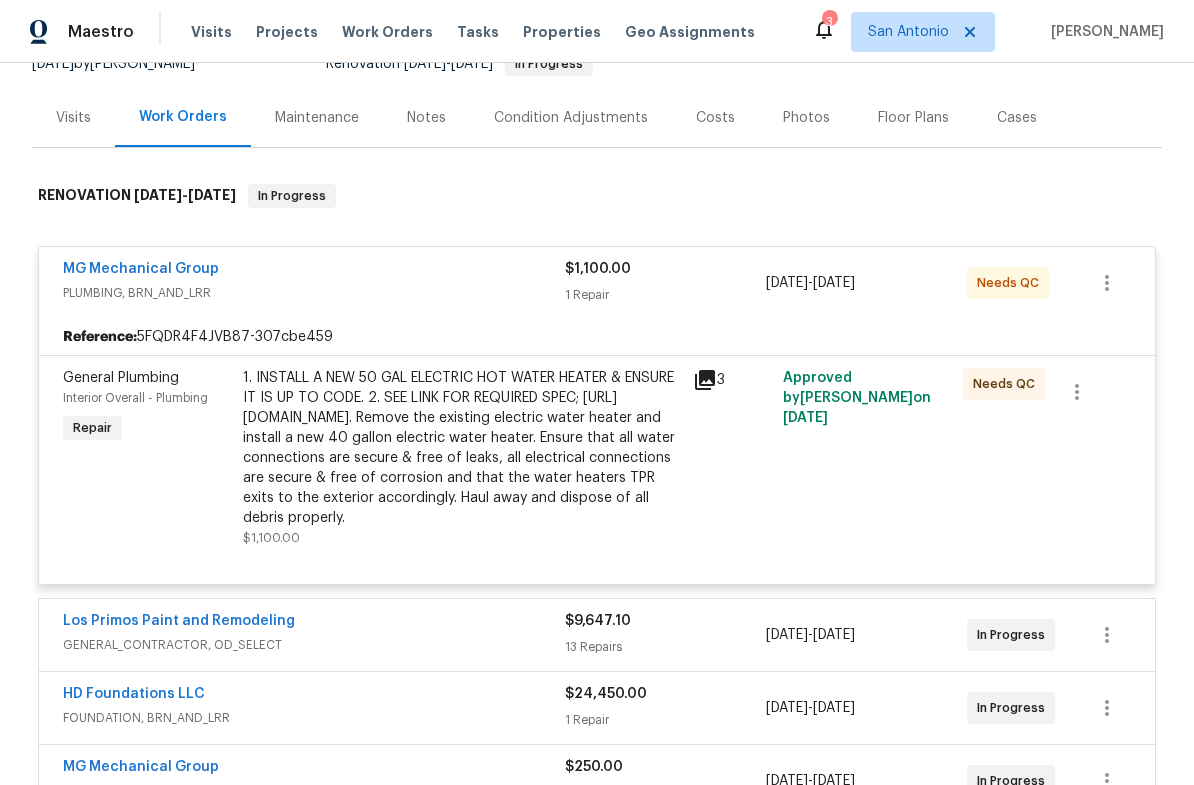 click on "1.  INSTALL A NEW 50 GAL ELECTRIC HOT WATER HEATER & ENSURE IT IS UP TO CODE.
2.  SEE LINK FOR REQUIRED SPEC; https://www.homedepot.com/p/Rheem-Performance-Plus-50-Gal-Medium-5500-Watt-Double-Element-Electric-Water-Heater-w-LED-Diagnostic-System-9-Year-Warranty-XE50M09EL55U1/326434096.
Remove the existing electric water heater and install a new 40 gallon electric water heater. Ensure that all water connections are secure & free of leaks, all electrical connections are secure & free of corrosion and that the water heaters TPR exits to the exterior accordingly. Haul away and dispose of all debris properly." at bounding box center [462, 448] 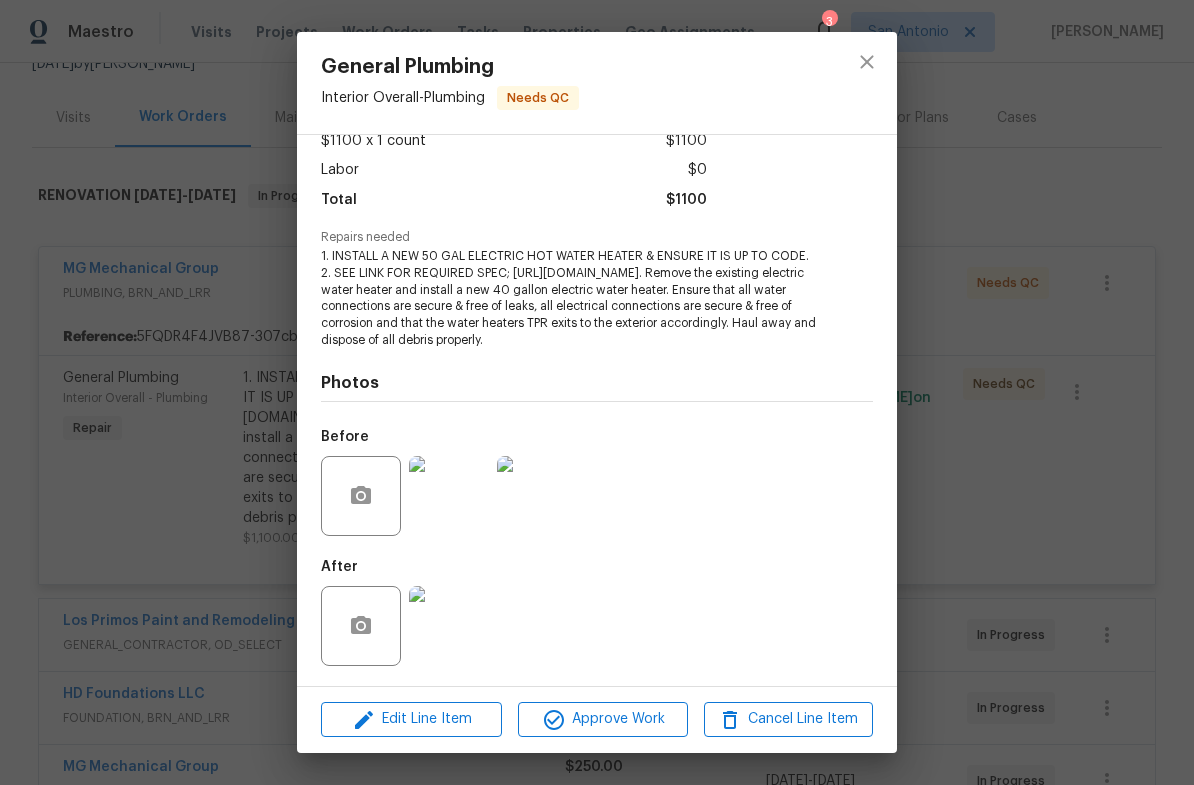 scroll, scrollTop: 153, scrollLeft: 0, axis: vertical 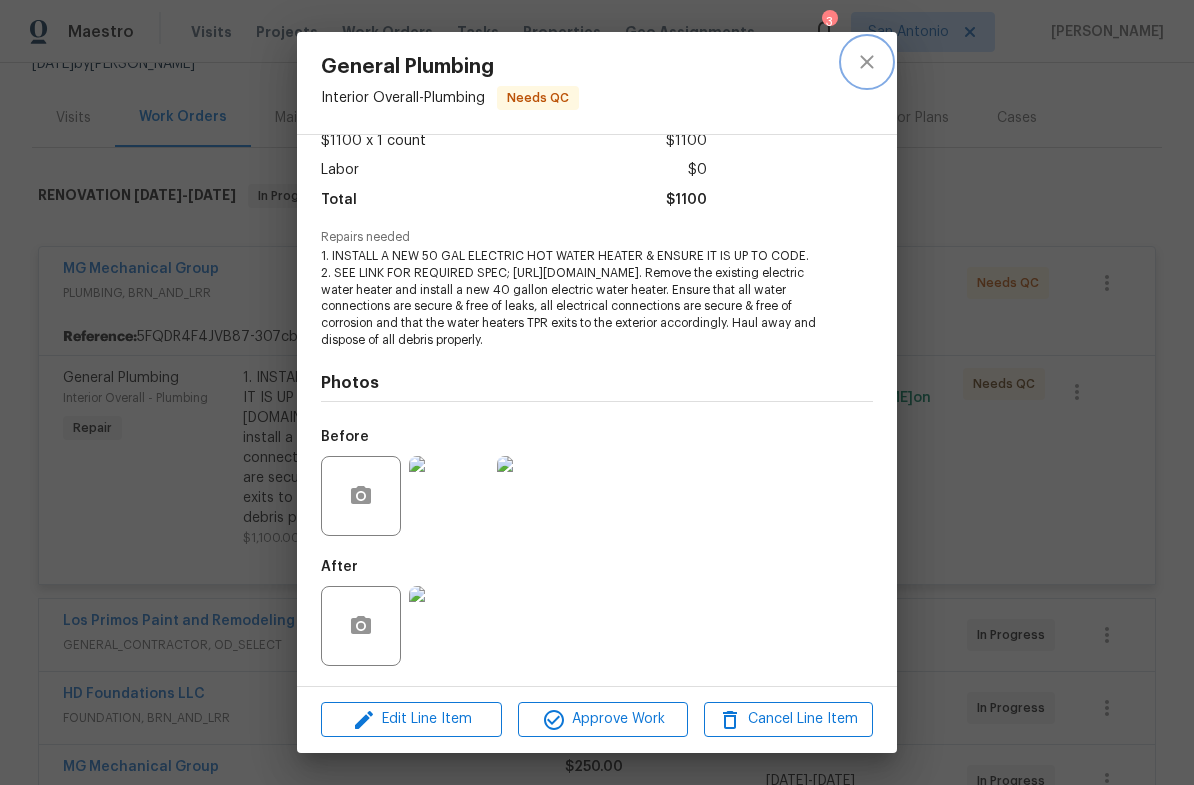 click at bounding box center [867, 62] 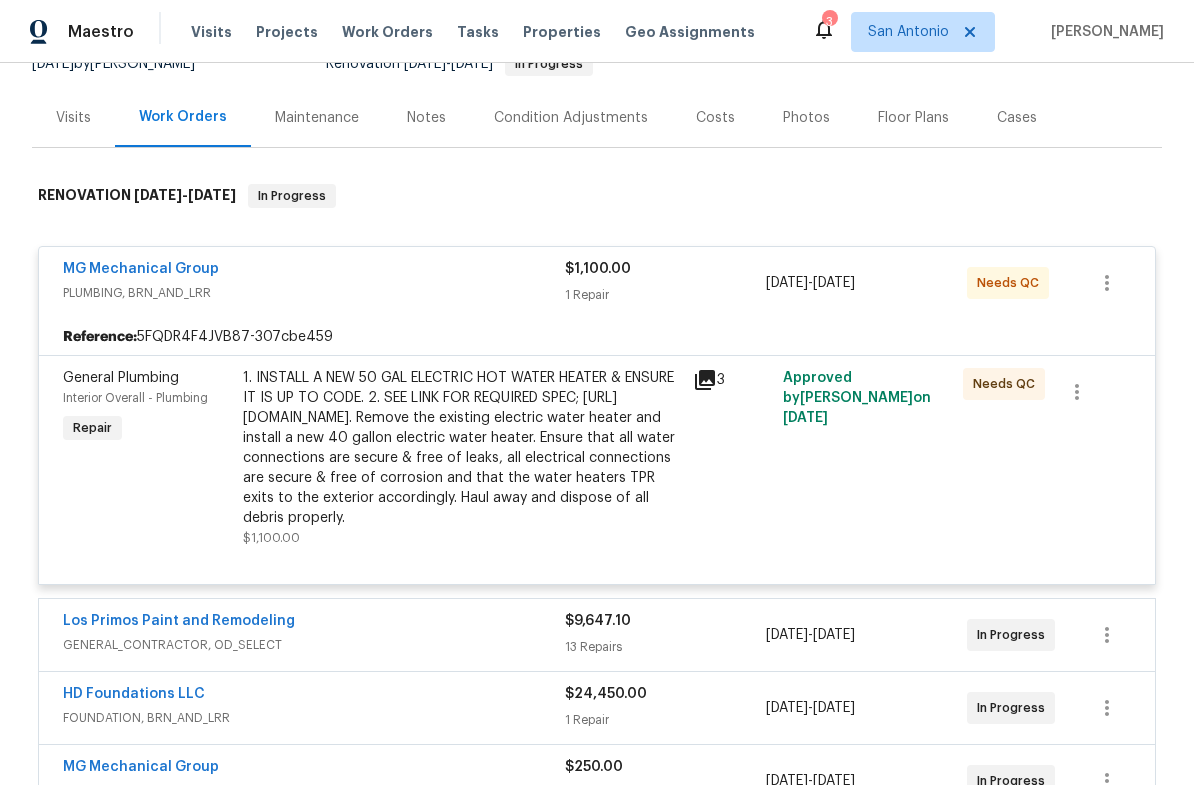 click on "MG Mechanical Group" at bounding box center (314, 271) 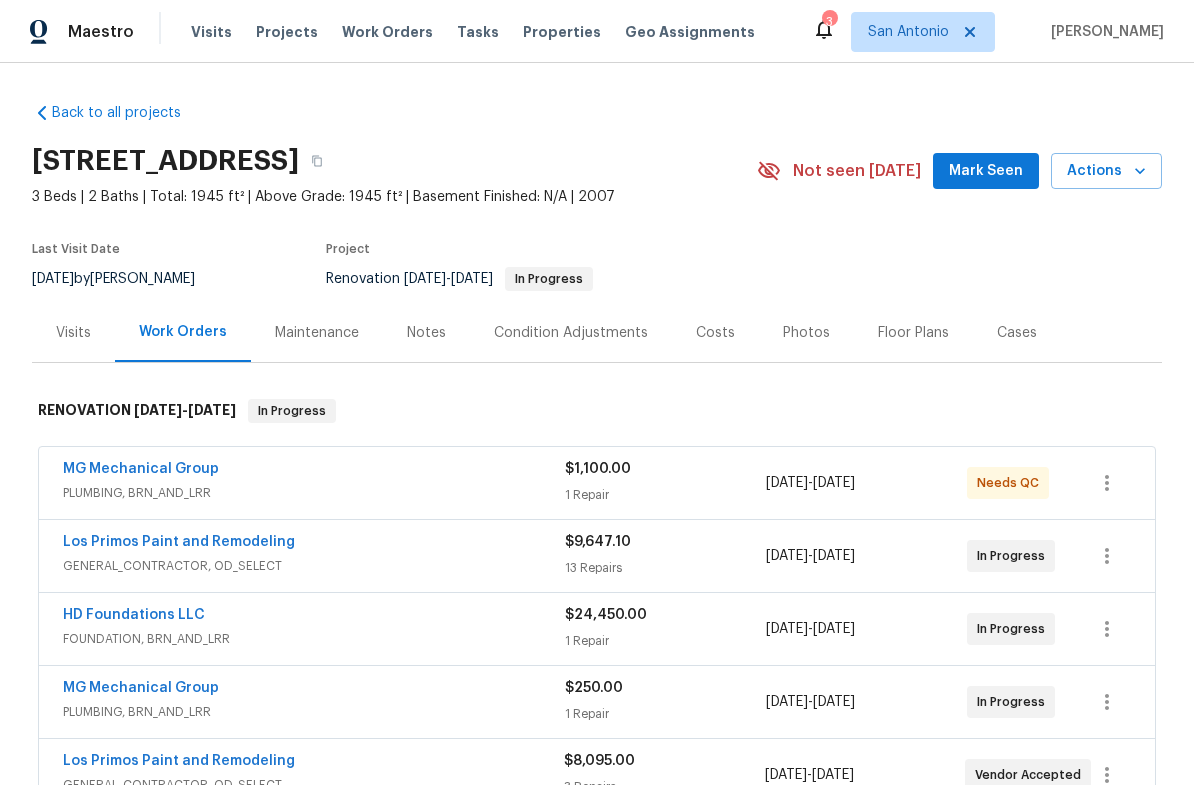 scroll, scrollTop: 0, scrollLeft: 0, axis: both 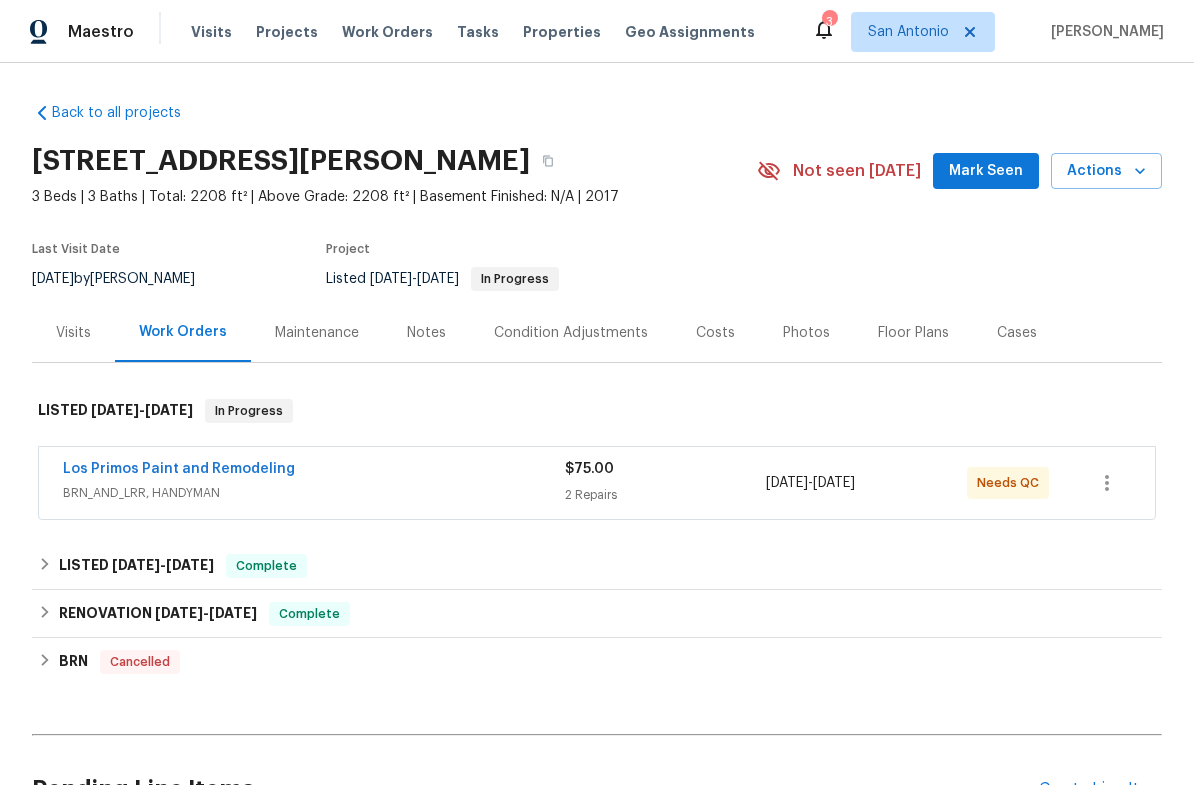 click on "Los Primos Paint and Remodeling" at bounding box center (314, 471) 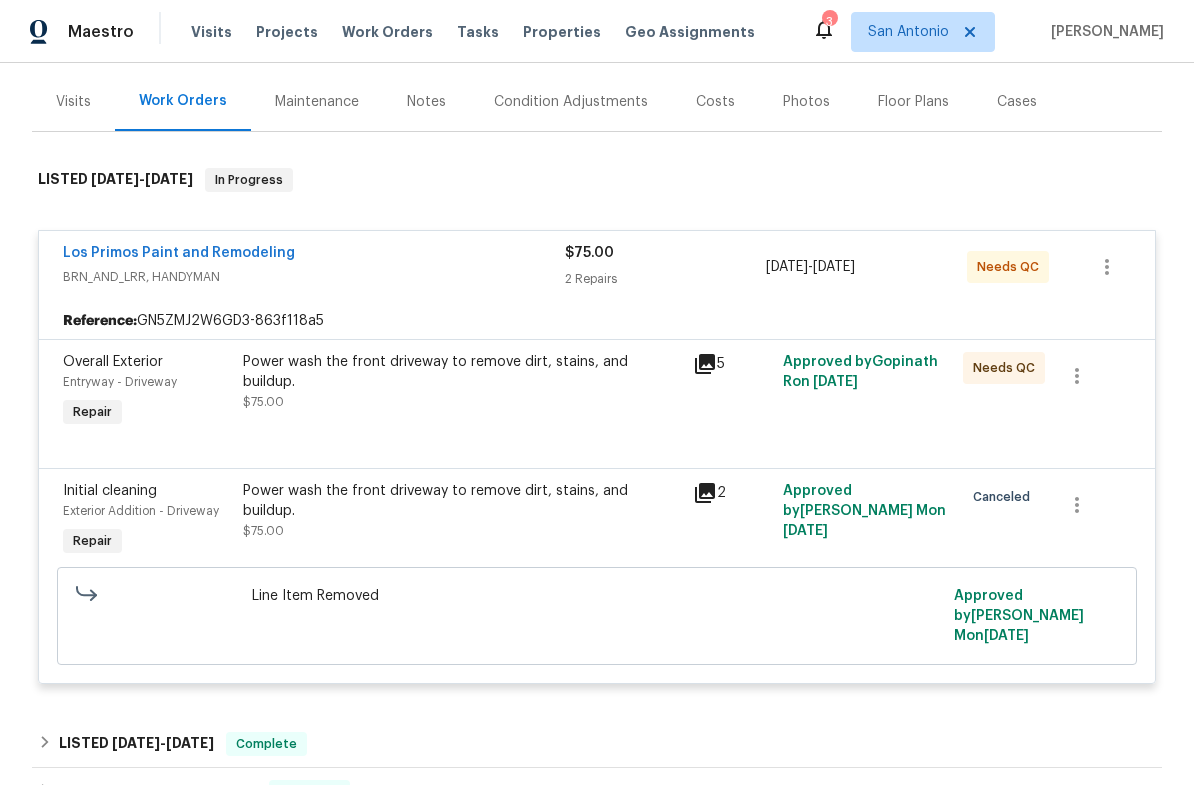 scroll, scrollTop: 230, scrollLeft: 0, axis: vertical 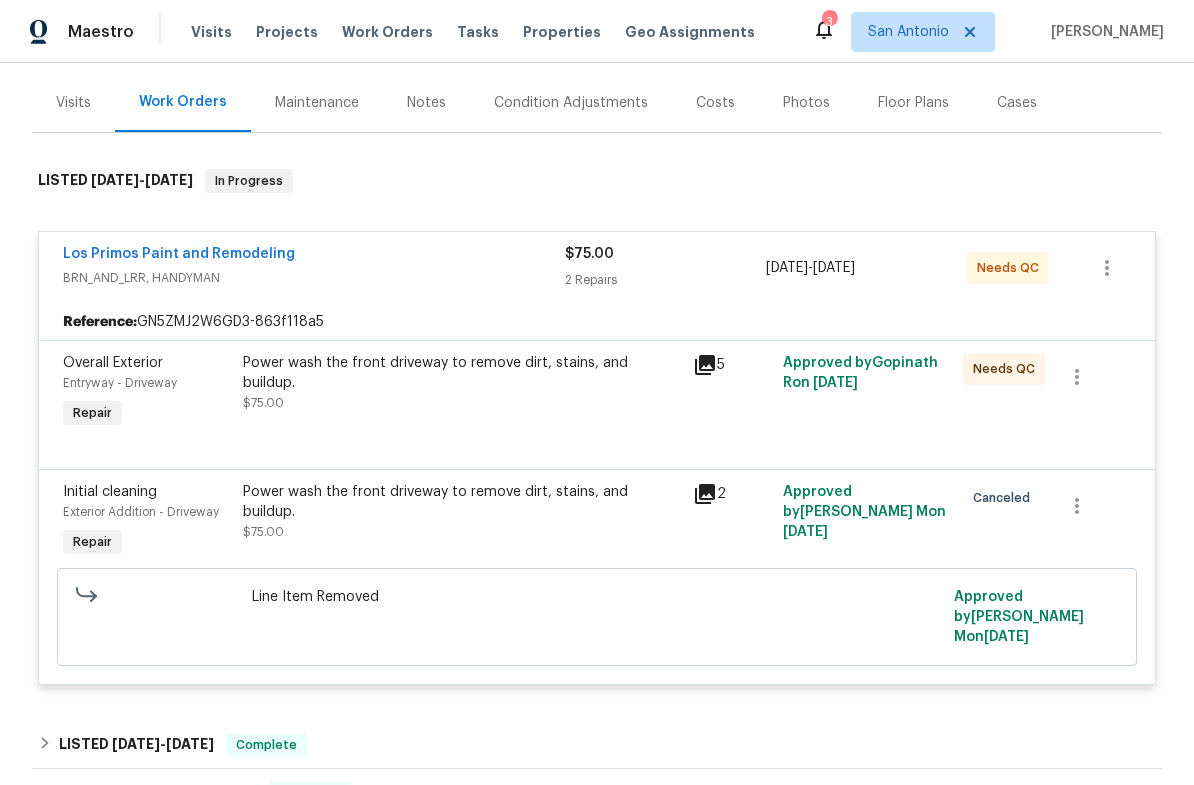 click on "Power wash the front driveway to remove dirt, stains, and buildup. $75.00" at bounding box center (462, 383) 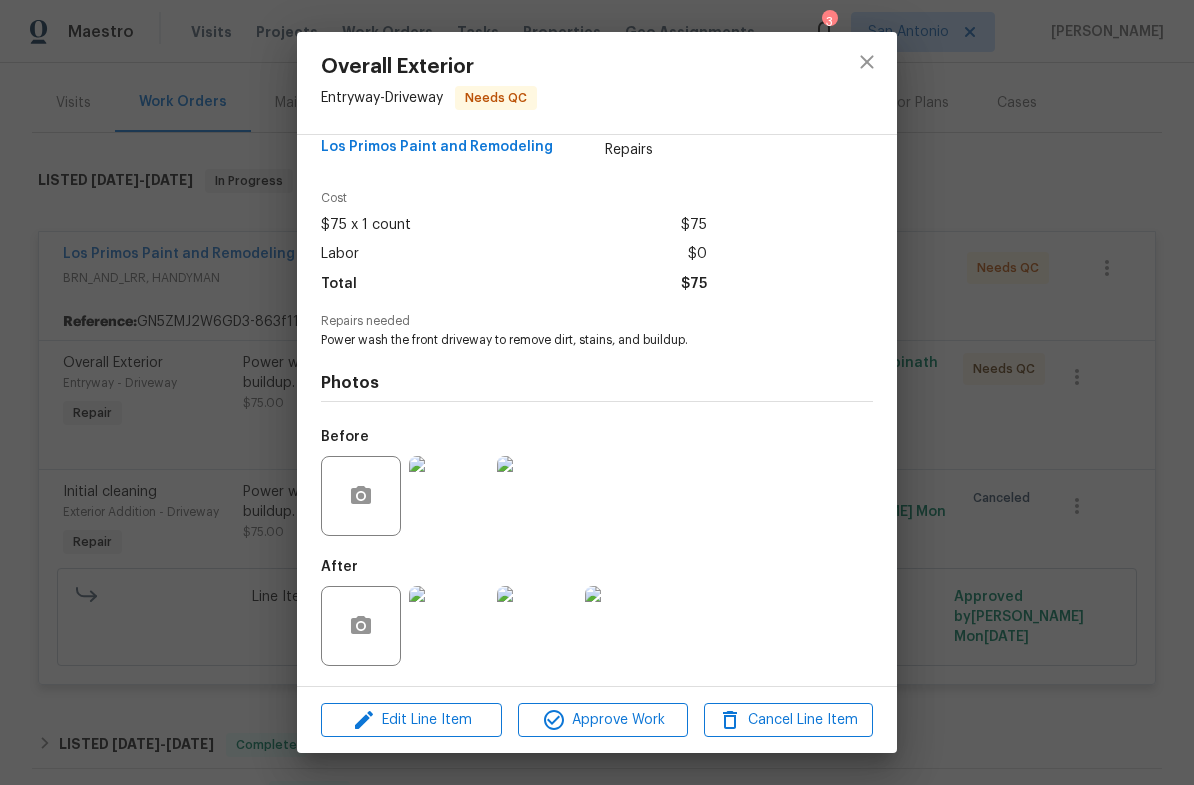 scroll, scrollTop: 41, scrollLeft: 0, axis: vertical 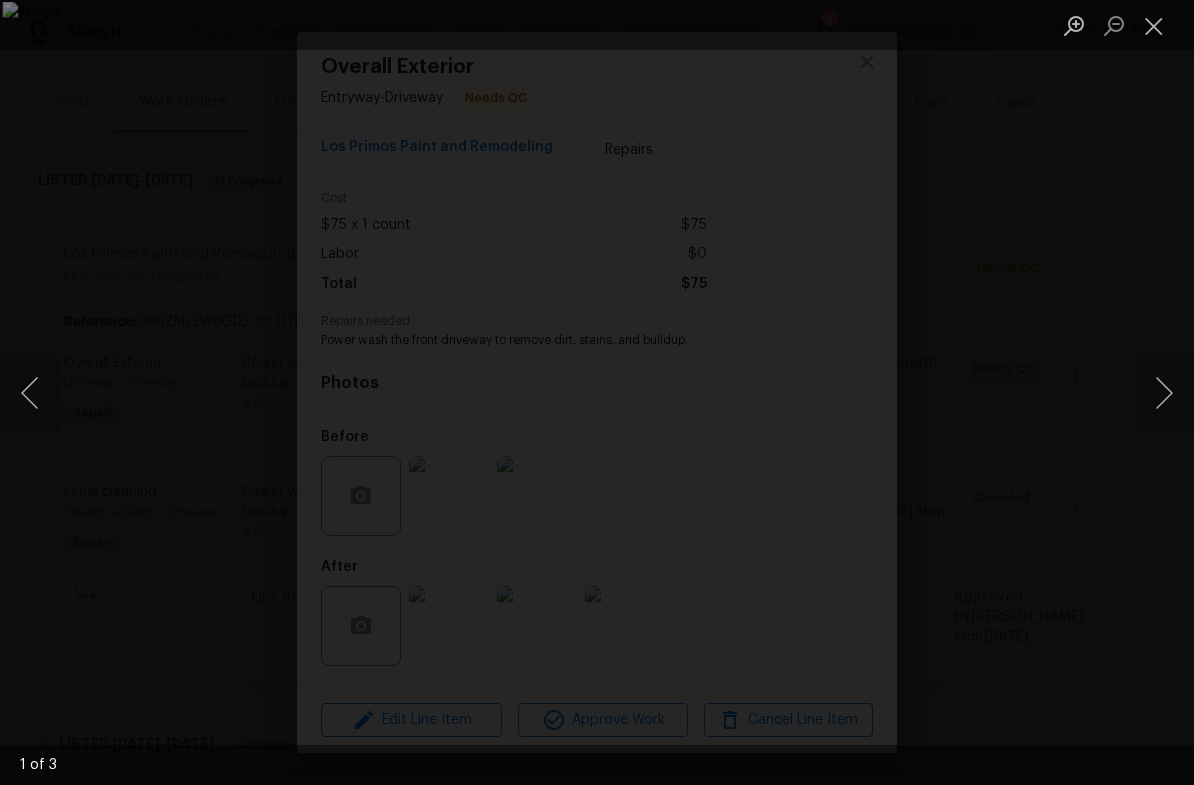 click at bounding box center [1164, 393] 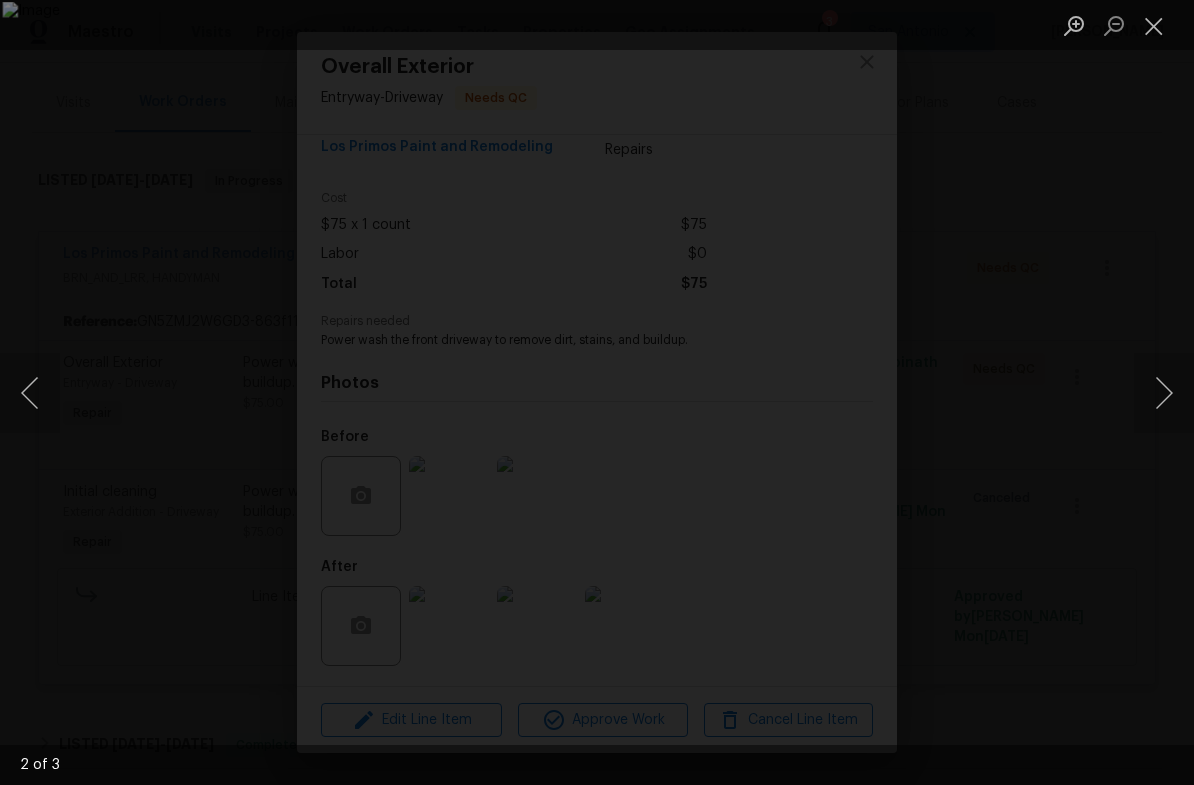 click at bounding box center (1164, 393) 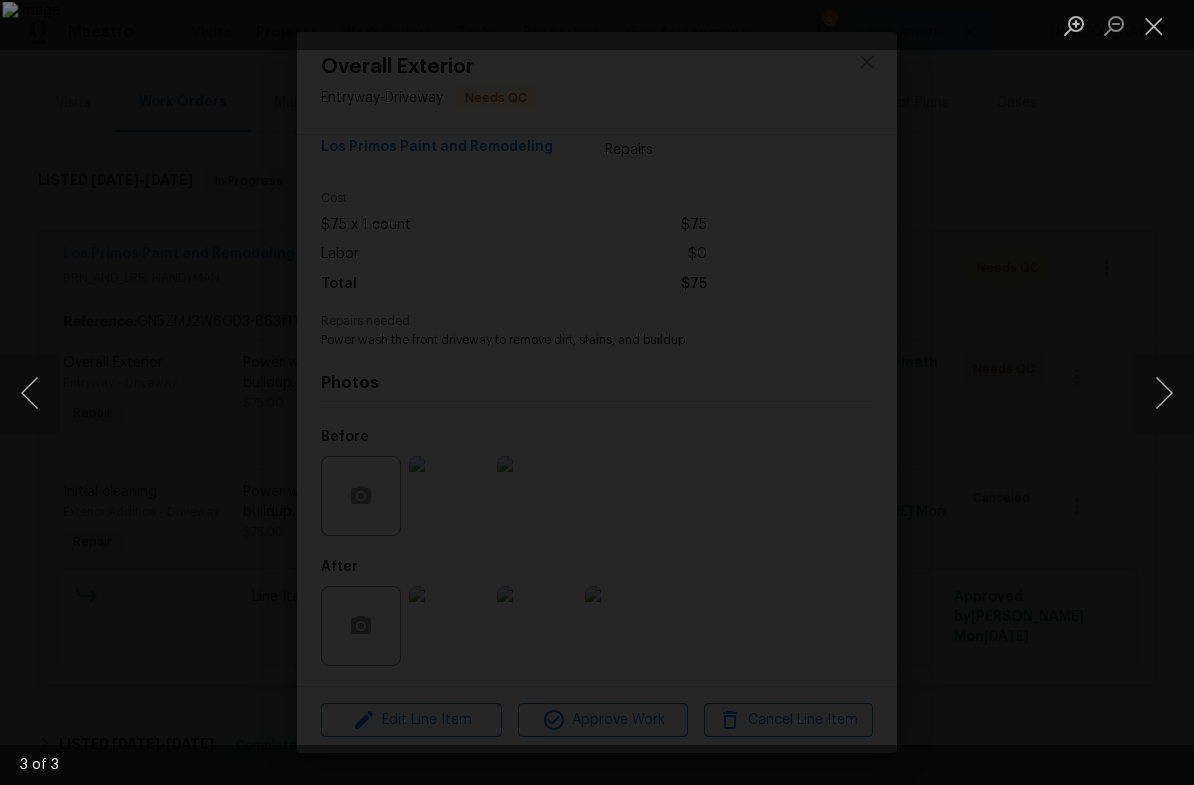 click at bounding box center (1164, 393) 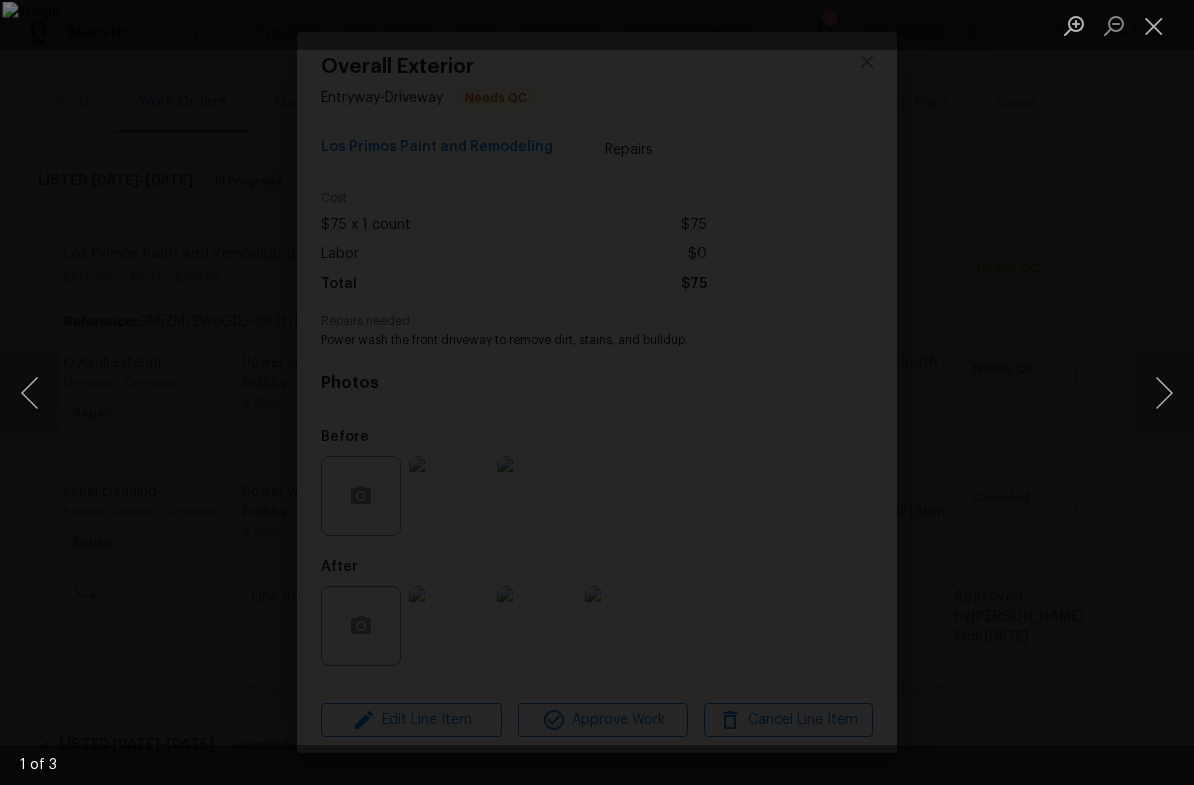 click at bounding box center [1154, 25] 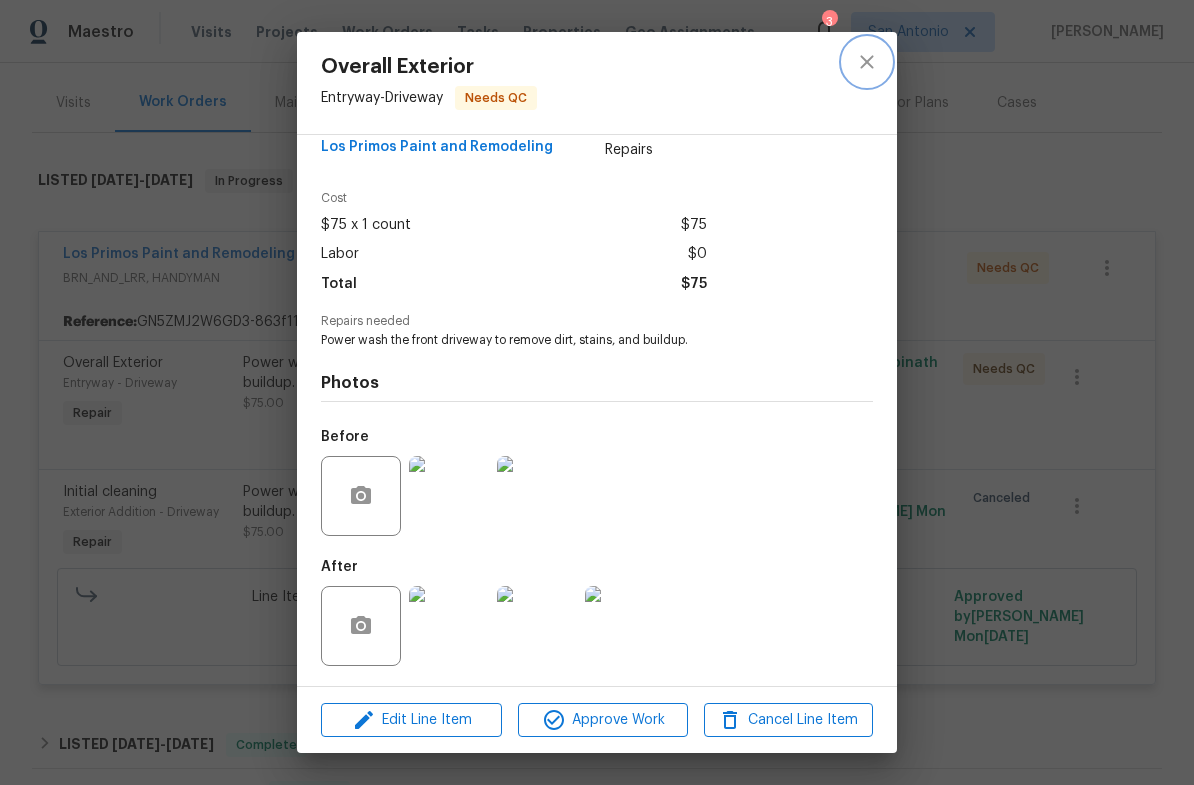 click 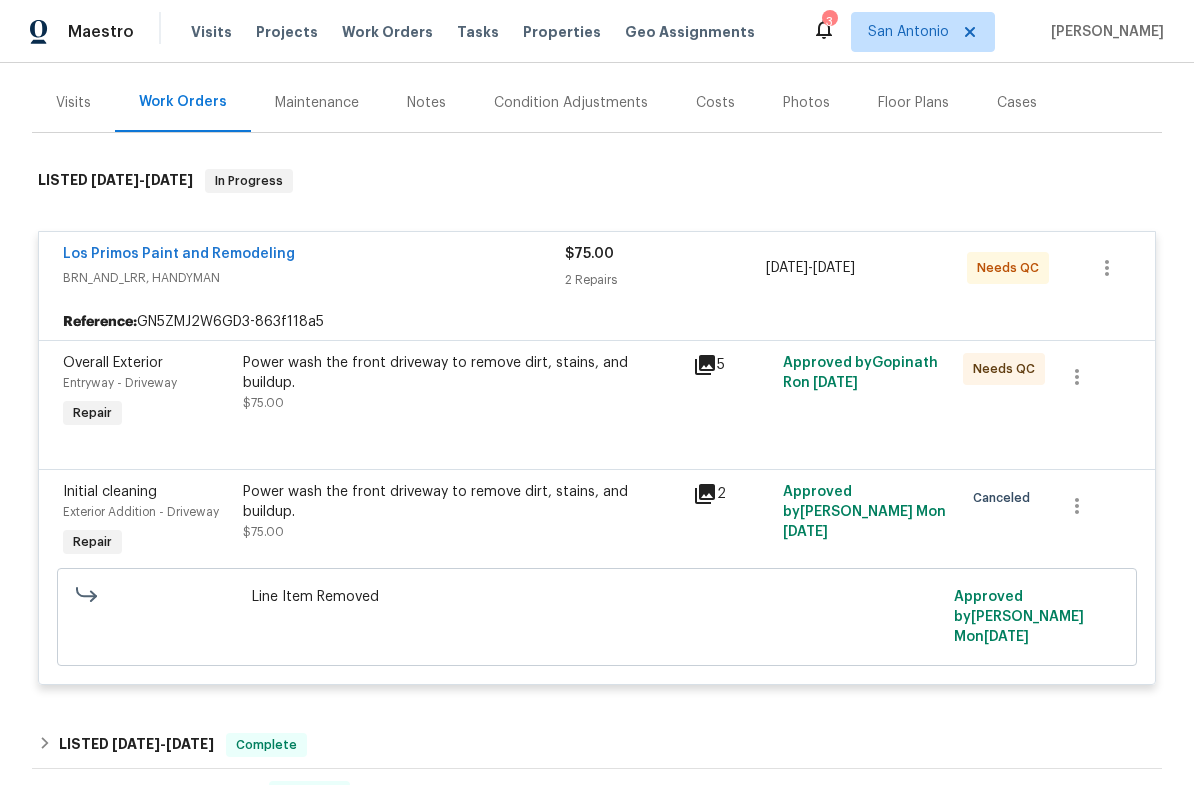 click on "Los Primos Paint and Remodeling" at bounding box center [314, 256] 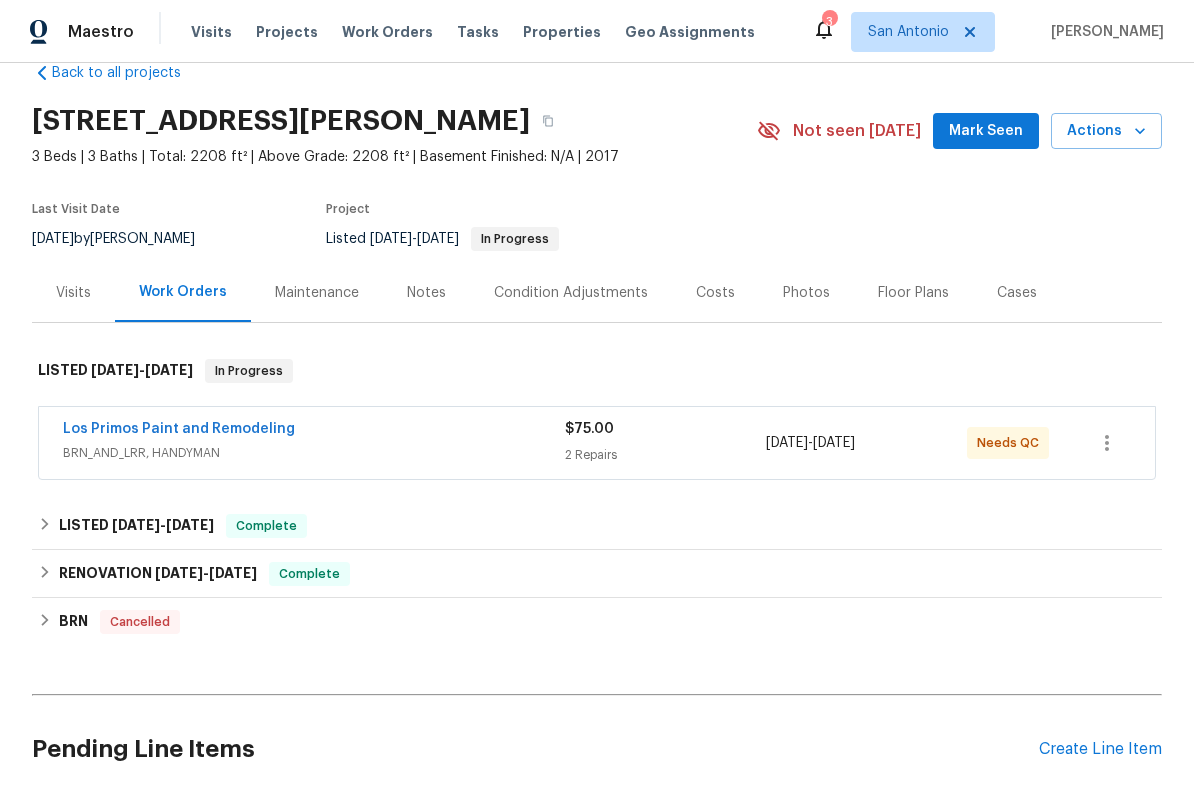 scroll, scrollTop: 39, scrollLeft: 0, axis: vertical 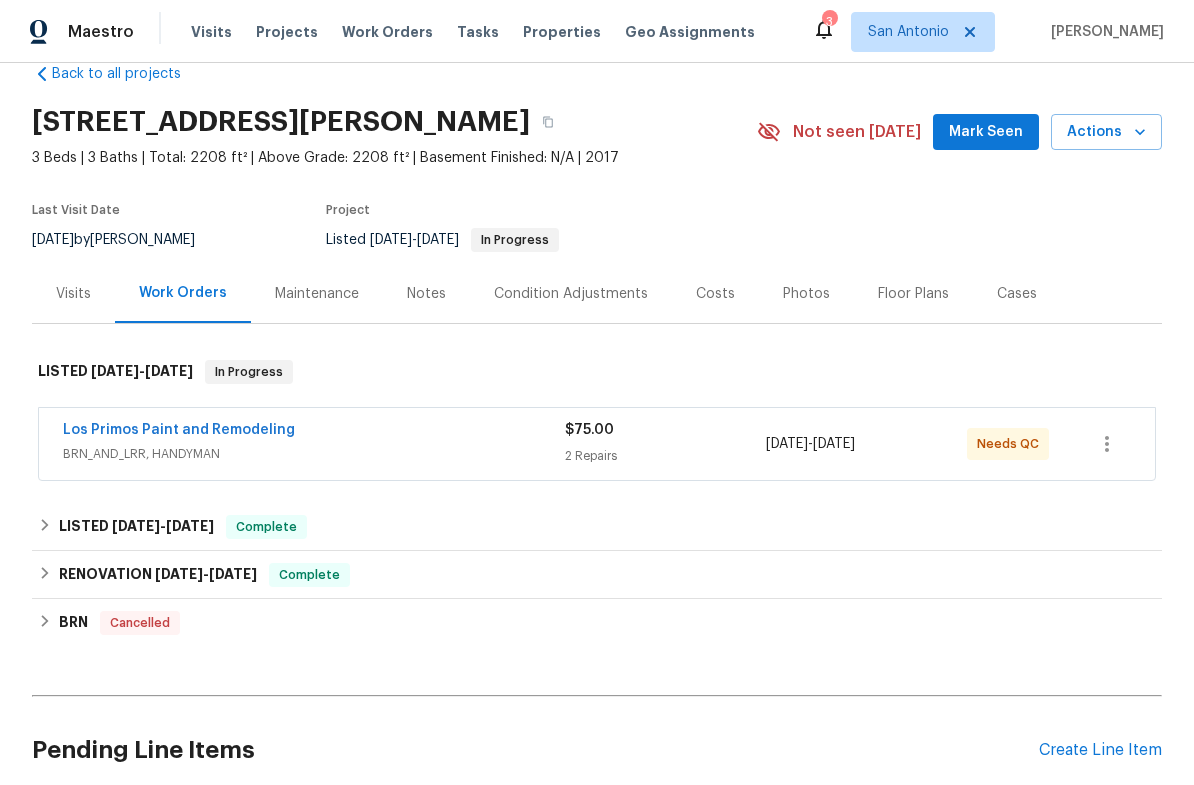 click on "Mark Seen" at bounding box center [986, 132] 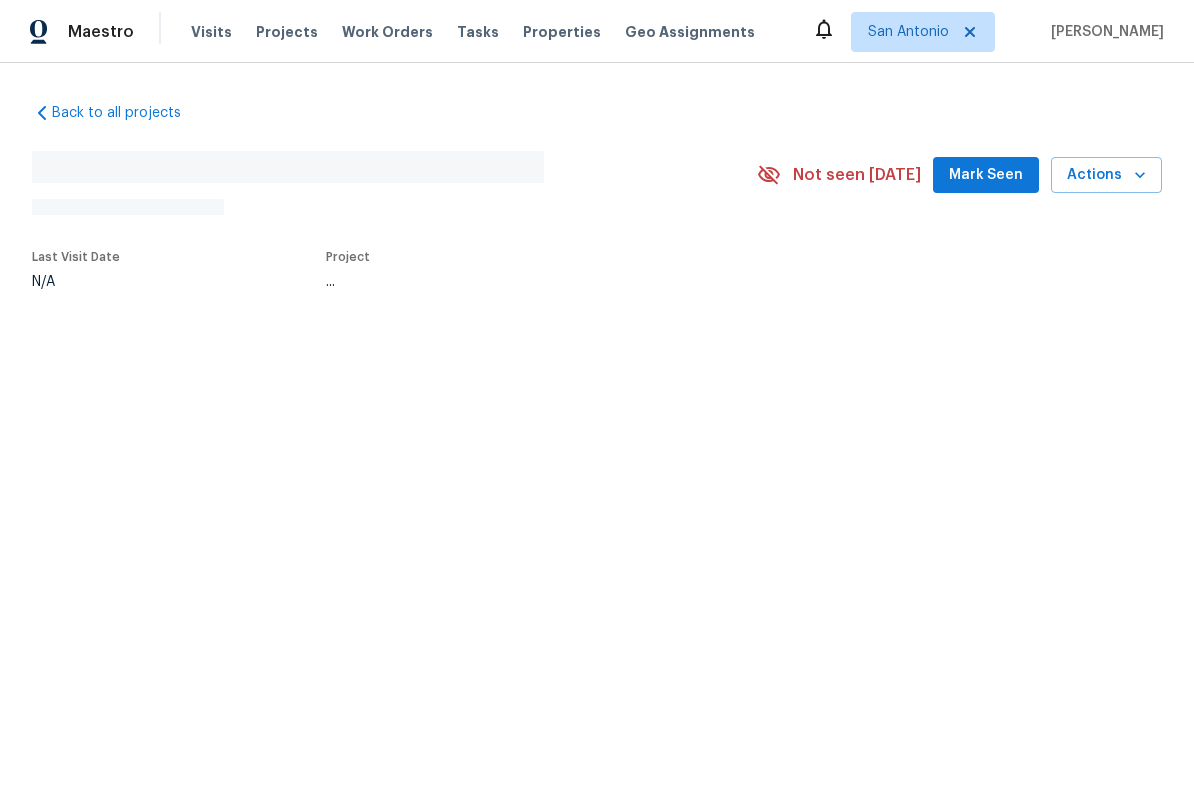 scroll, scrollTop: 0, scrollLeft: 0, axis: both 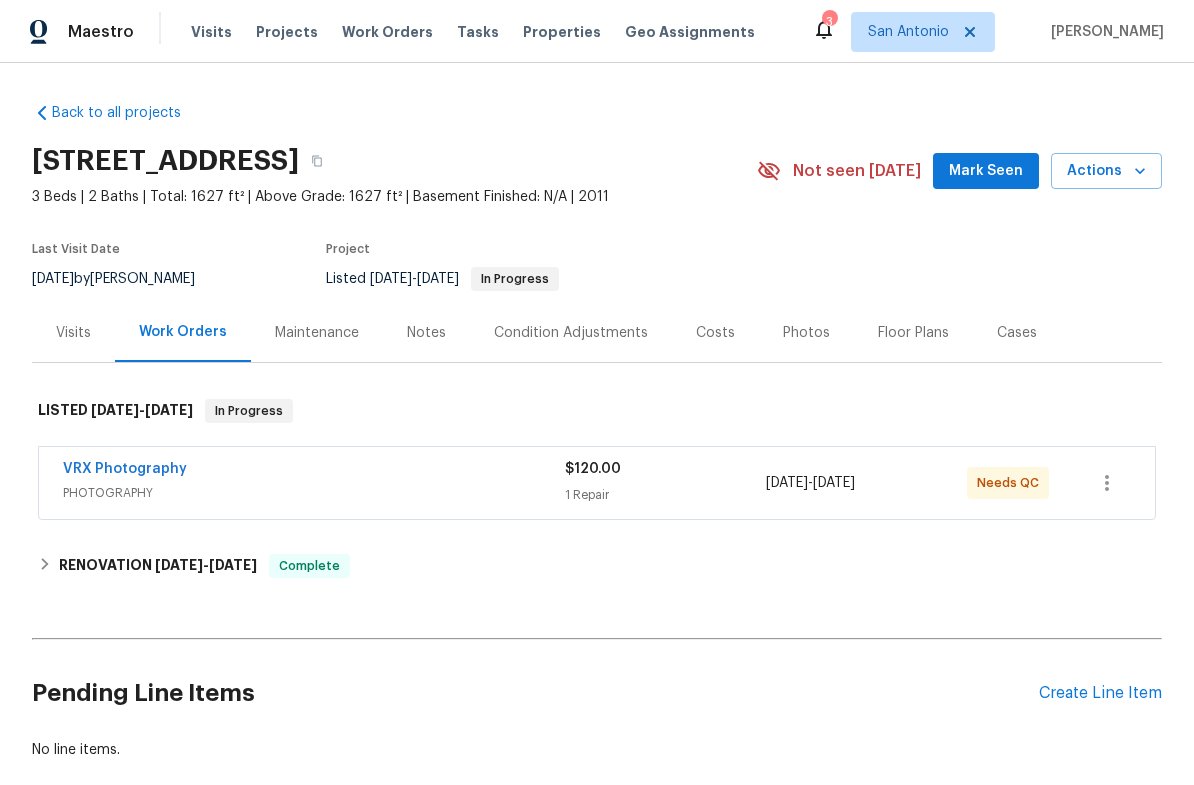 click on "Mark Seen" at bounding box center [986, 171] 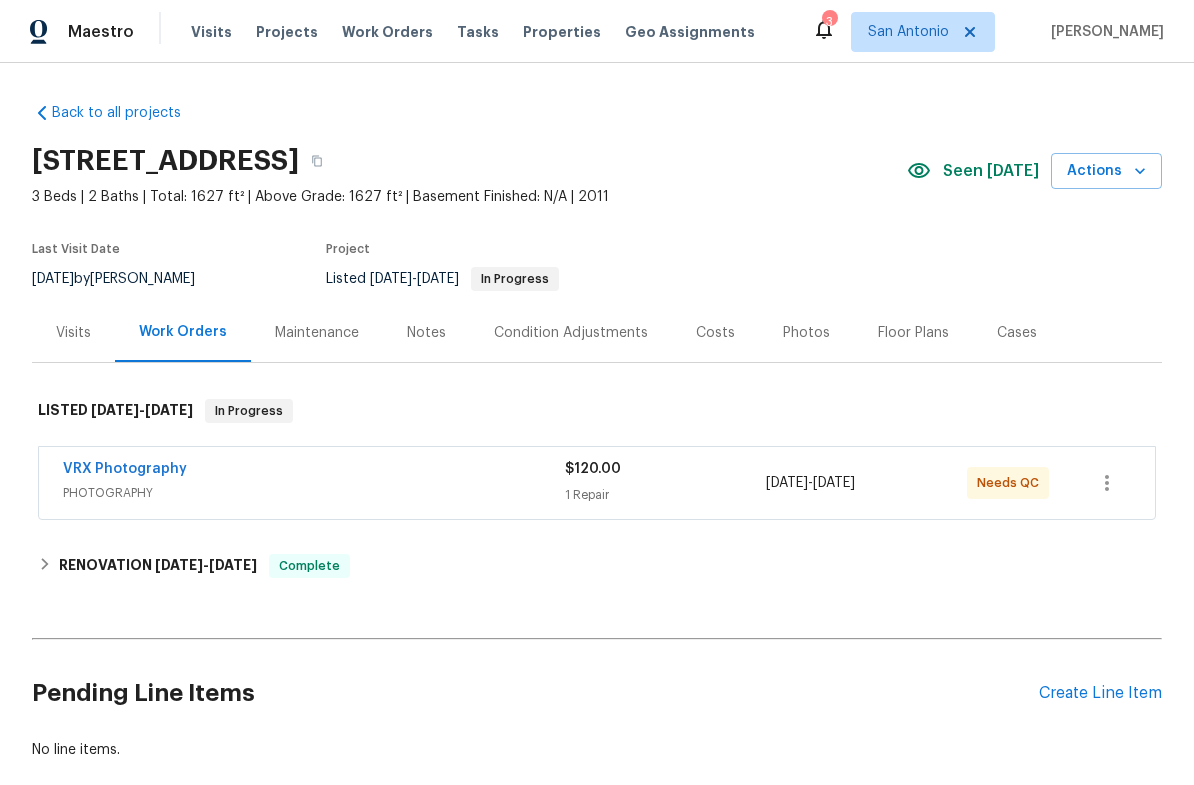 click on "Notes" at bounding box center (426, 333) 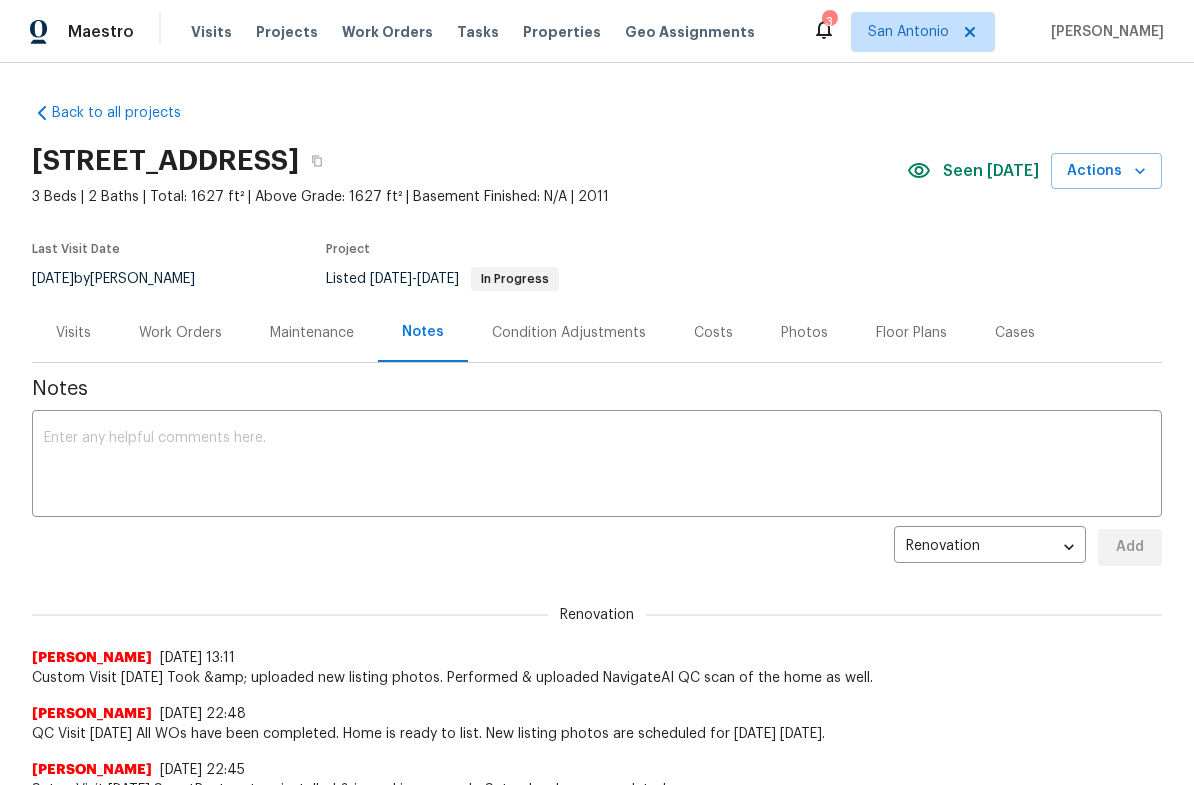 scroll, scrollTop: 0, scrollLeft: 0, axis: both 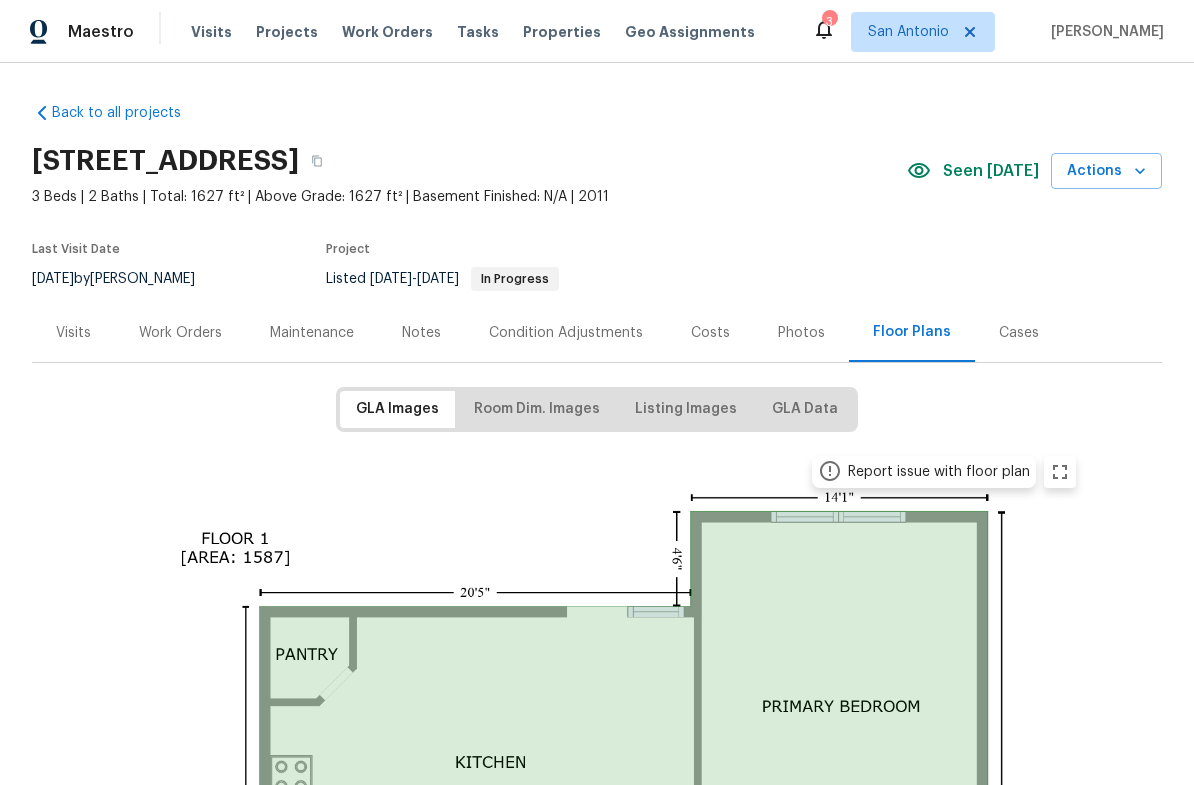 click on "Photos" at bounding box center [801, 333] 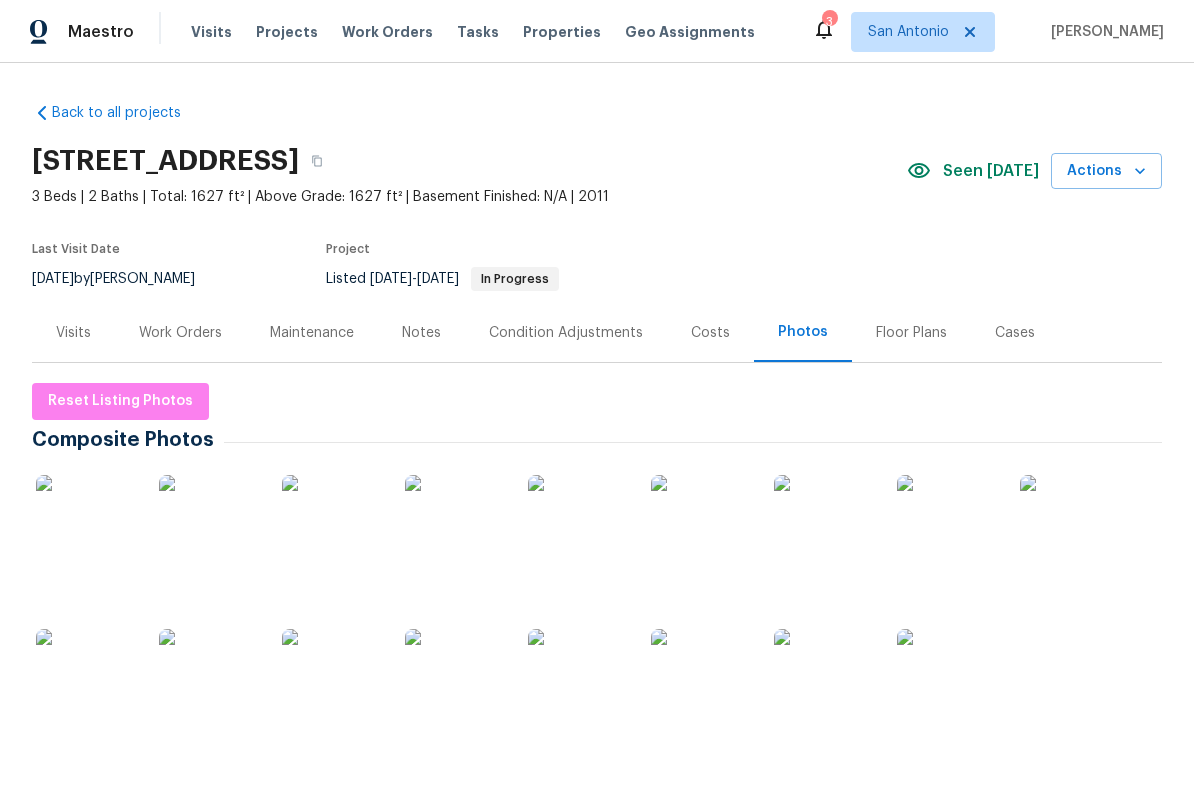 click on "Work Orders" at bounding box center (180, 333) 